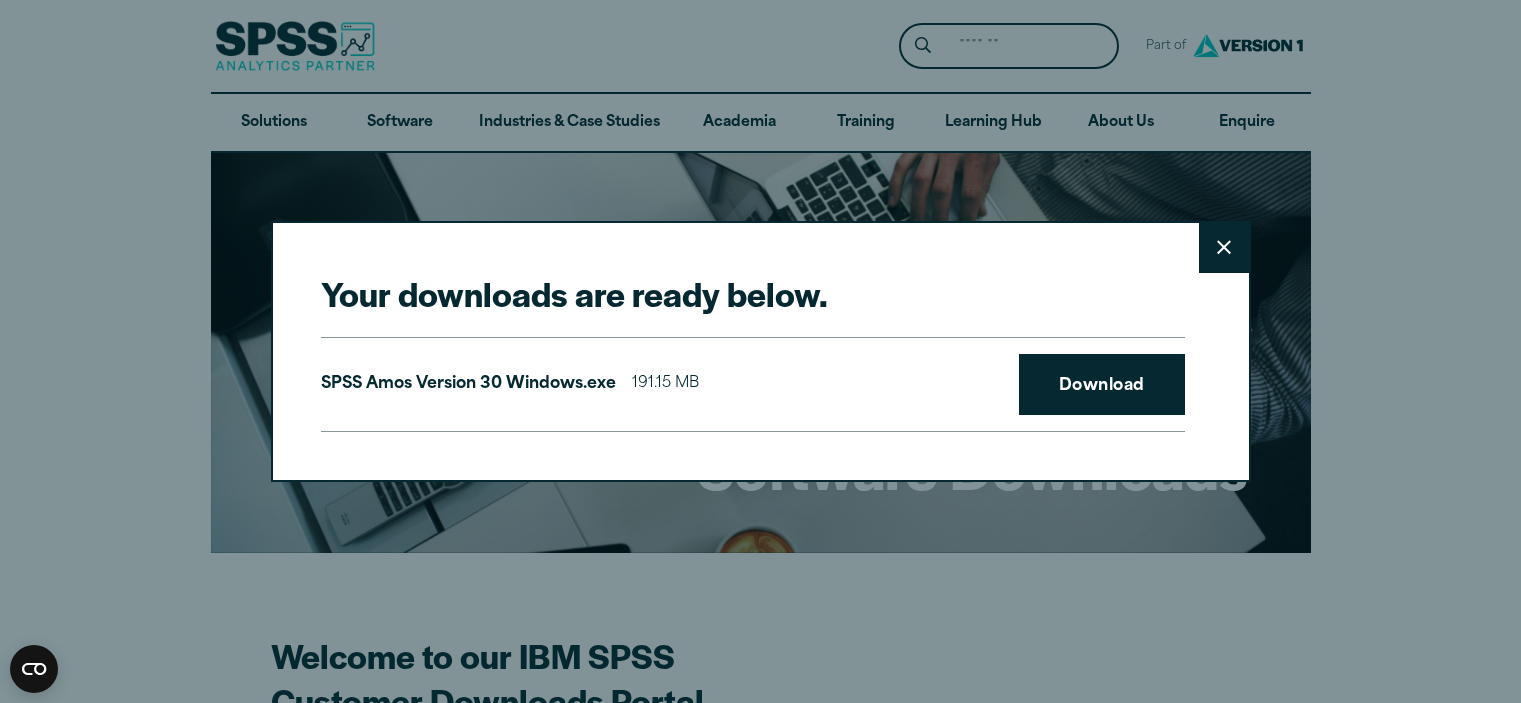 scroll, scrollTop: 1956, scrollLeft: 0, axis: vertical 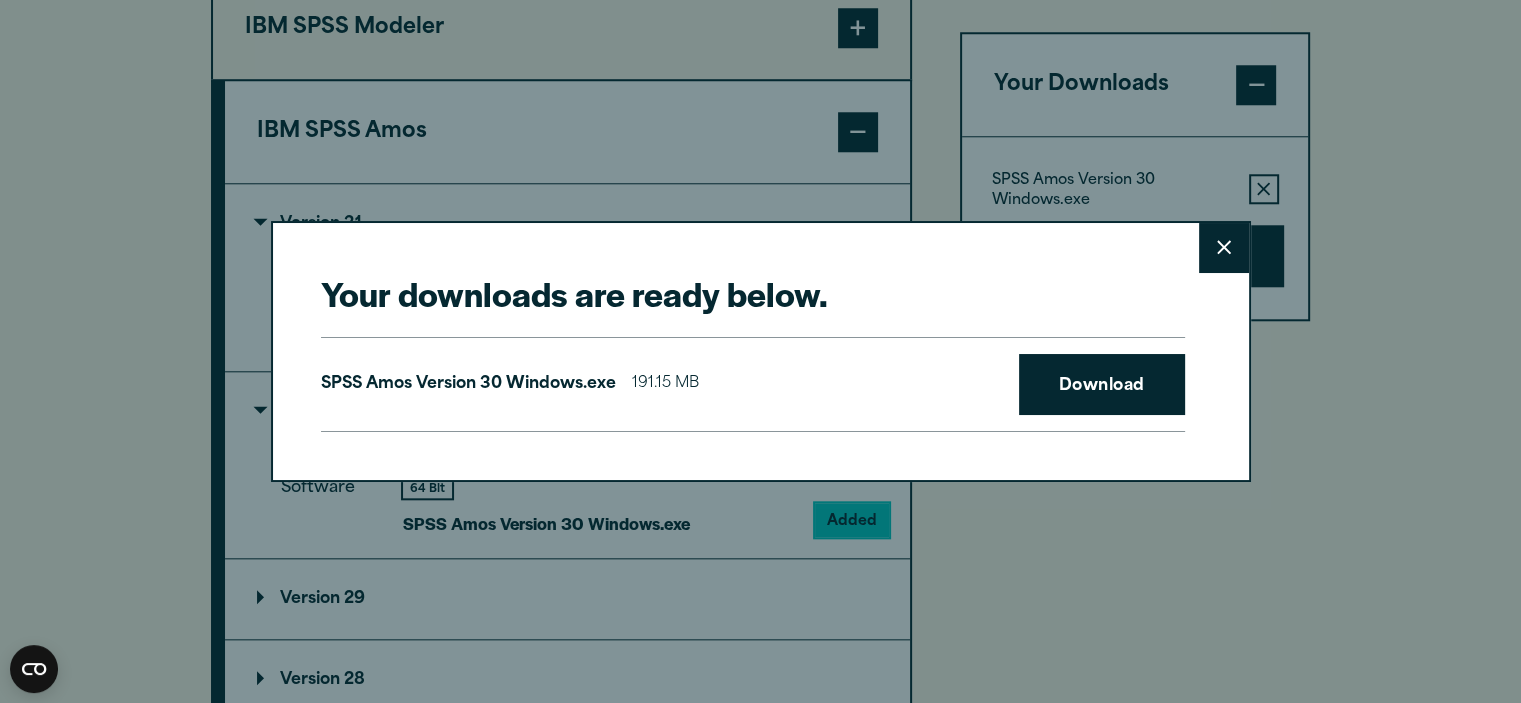 click 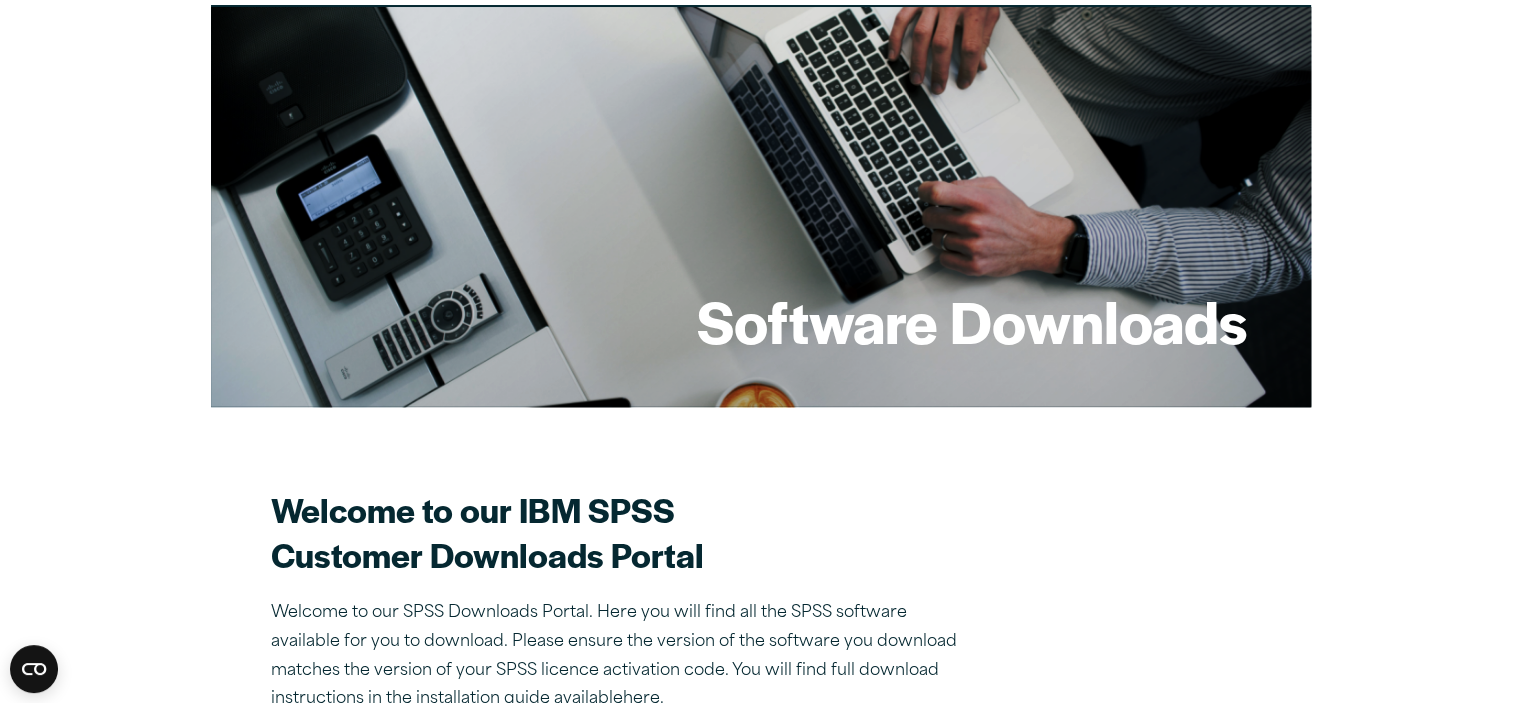 scroll, scrollTop: 0, scrollLeft: 0, axis: both 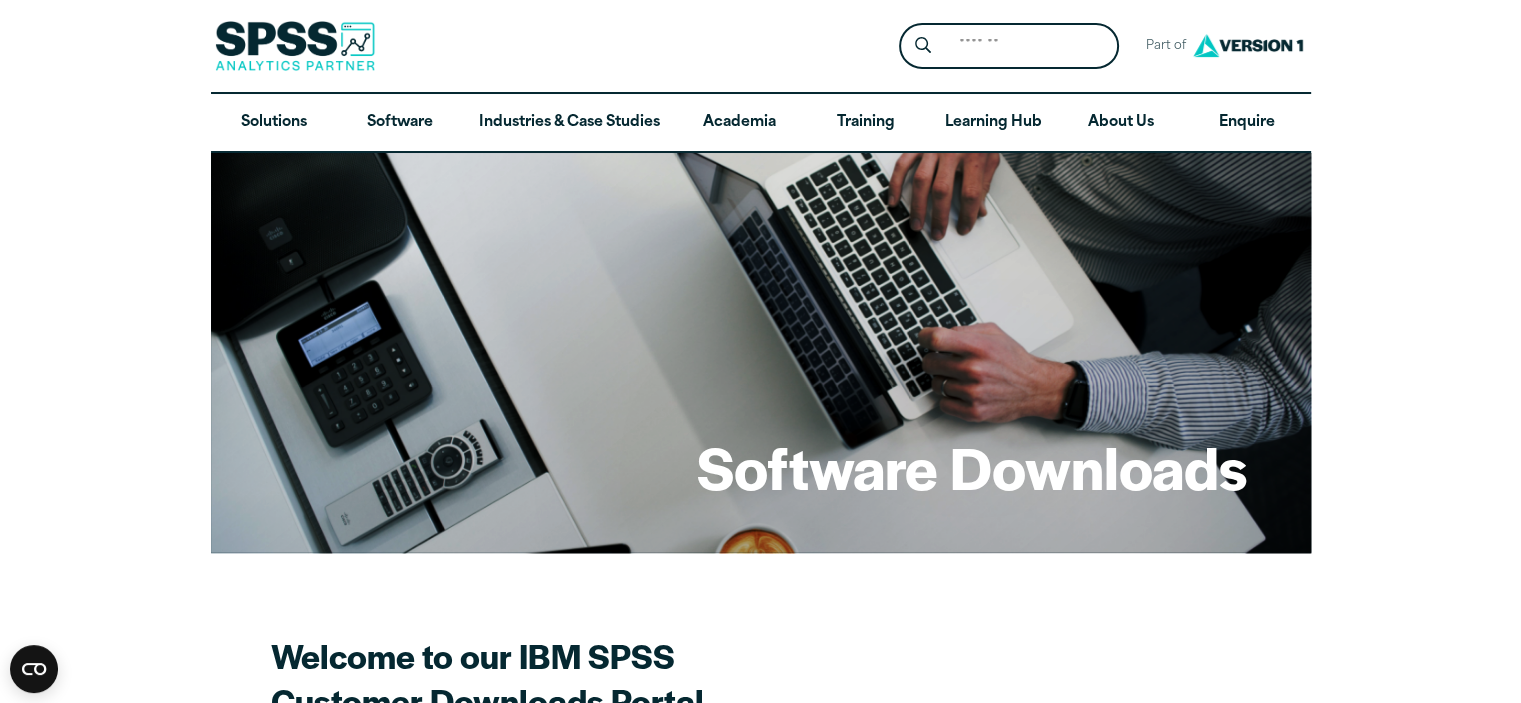 click on "Software Downloads
Welcome to our IBM SPSS Customer Downloads Portal
Welcome to our SPSS Downloads Portal. Here you will find all the SPSS software available for you to download. Please ensure the version of the software you download matches the version of your SPSS licence activation code. You will find full download instructions in the installation guide available  here .
If you don’t have a license, please use the link below to contact us
Don’t have a license yet?  Get in touch and our experts will help you get set-up
Contact Us
Select your software downloads
Pick Your Operating System:
Plugin" at bounding box center [760, 2084] 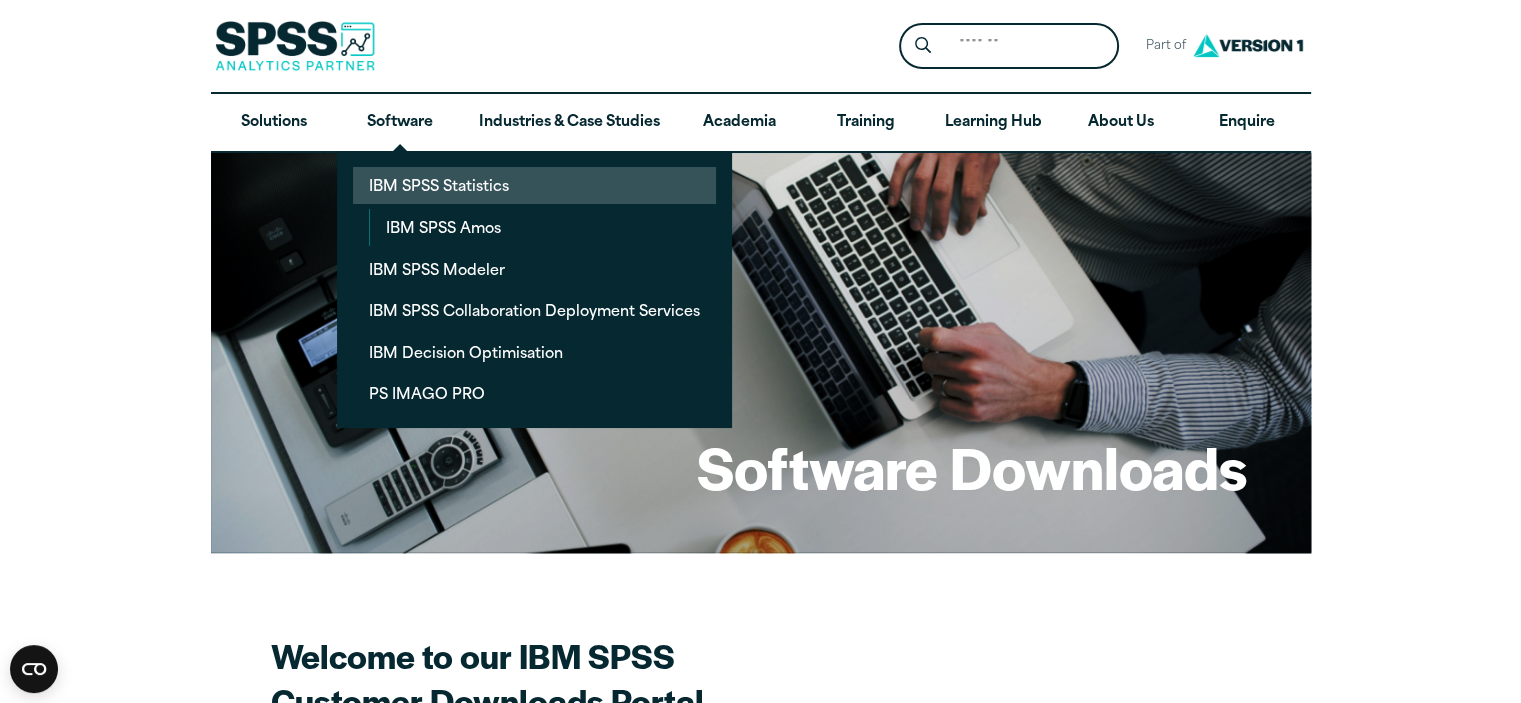 click on "IBM SPSS Statistics" at bounding box center [534, 185] 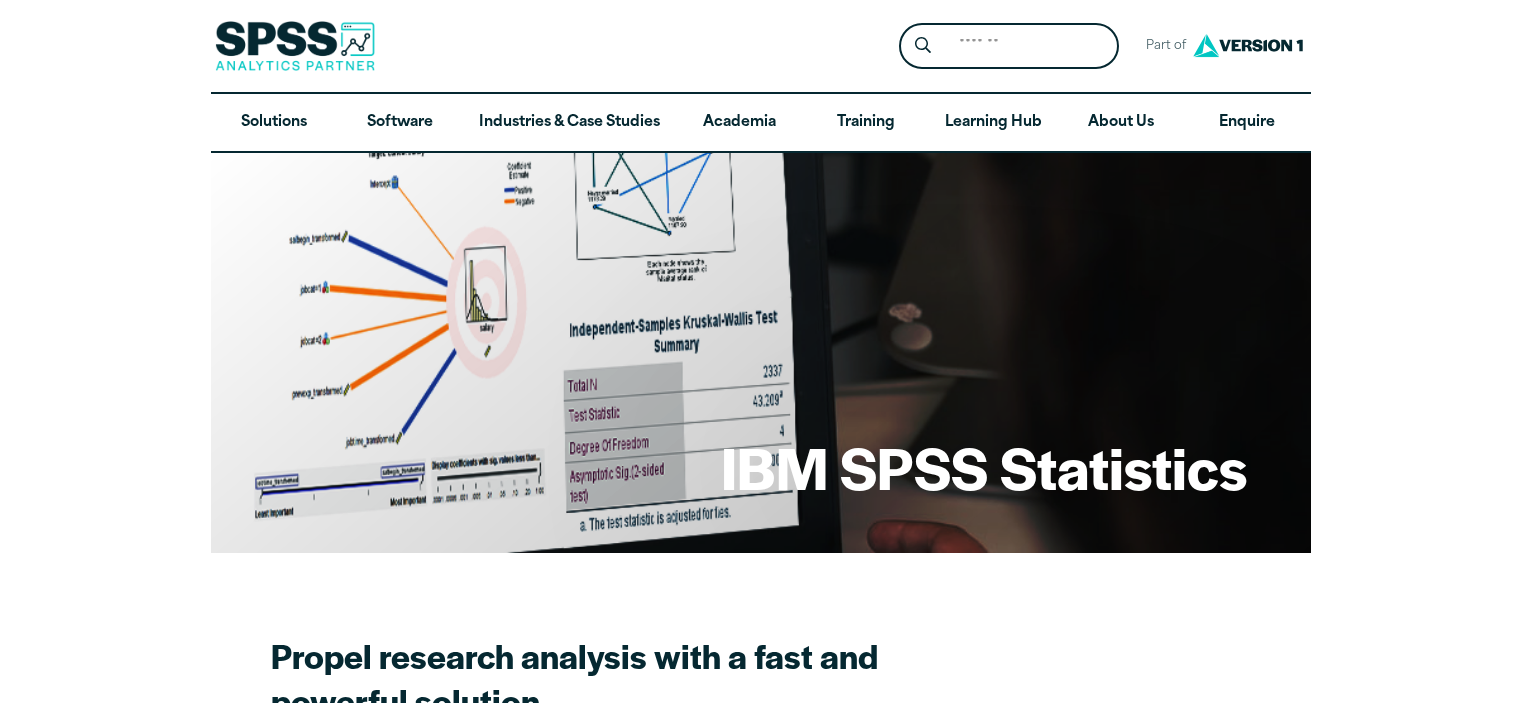 scroll, scrollTop: 2540, scrollLeft: 0, axis: vertical 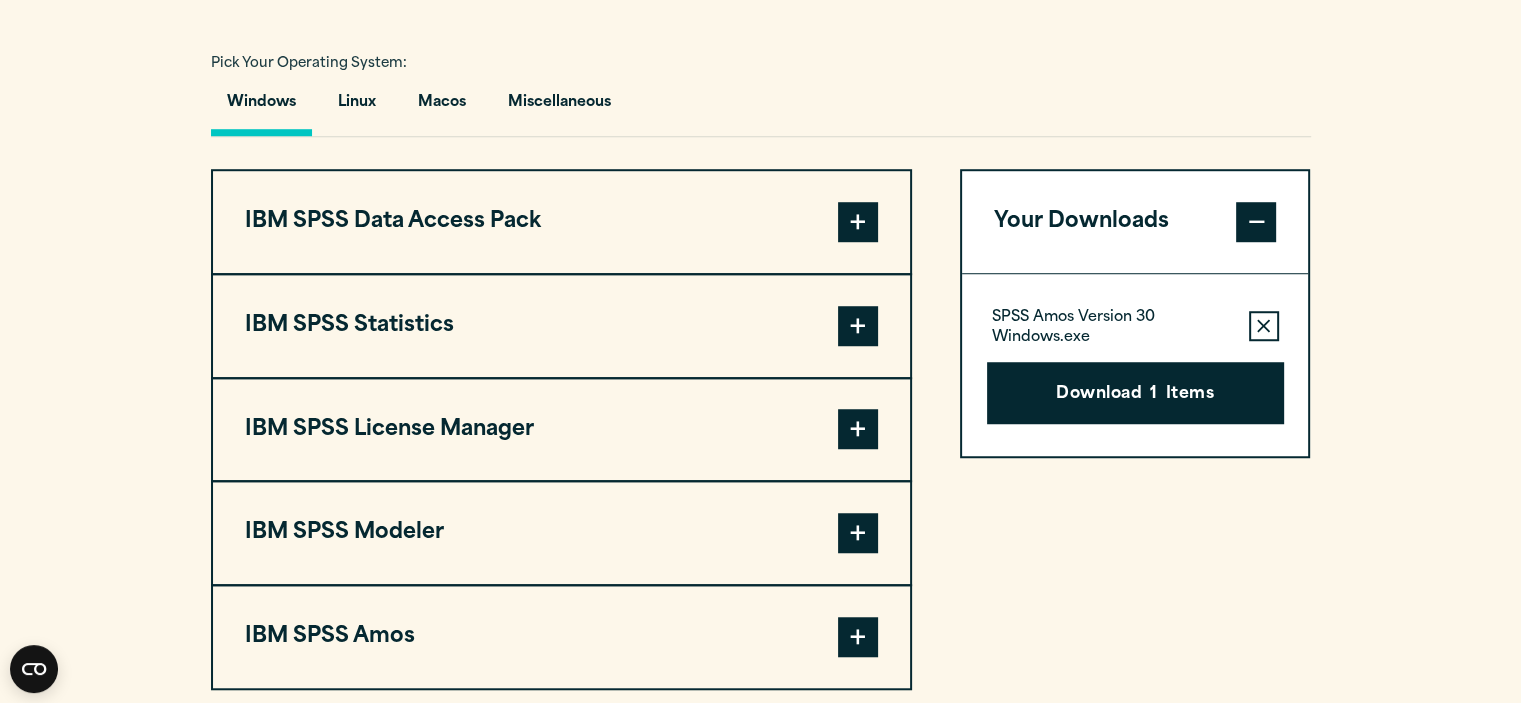click at bounding box center (858, 326) 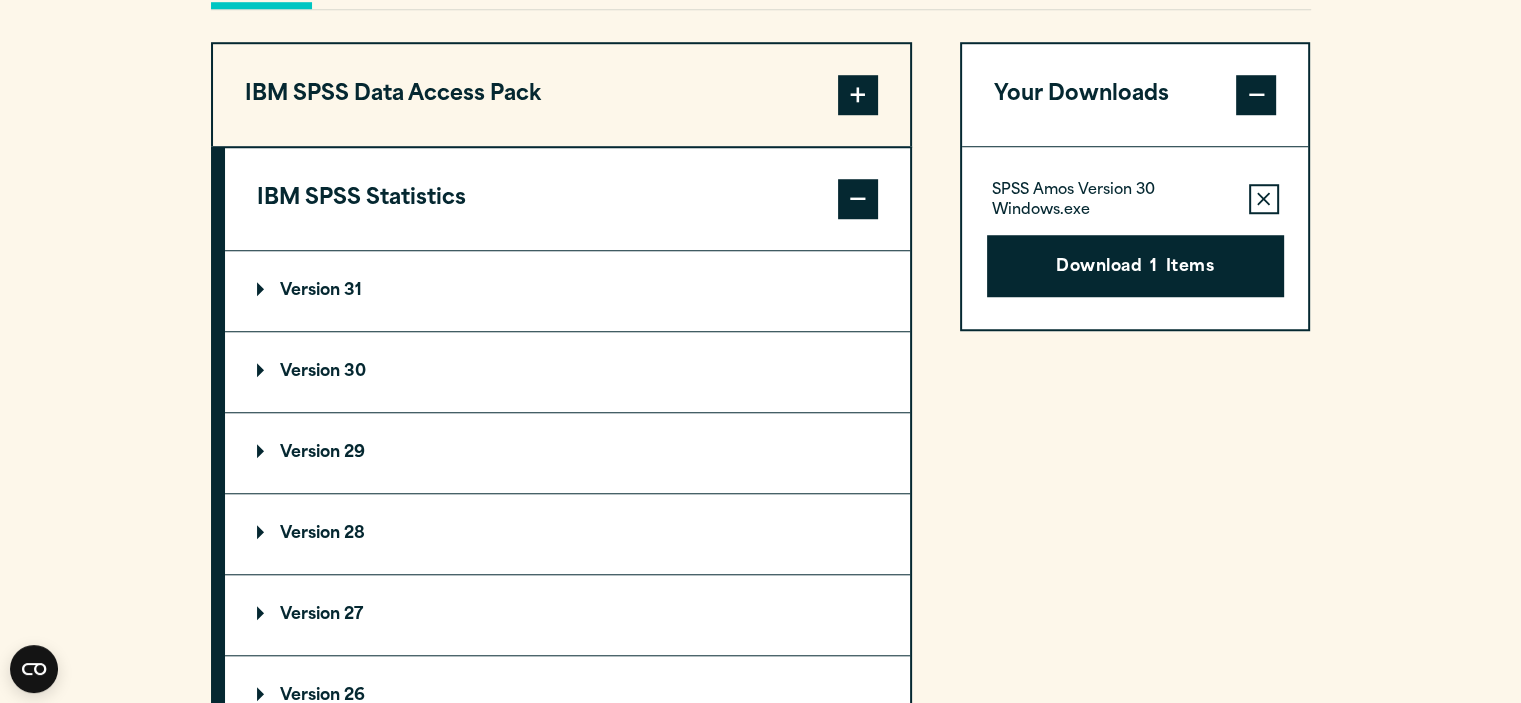scroll, scrollTop: 1584, scrollLeft: 0, axis: vertical 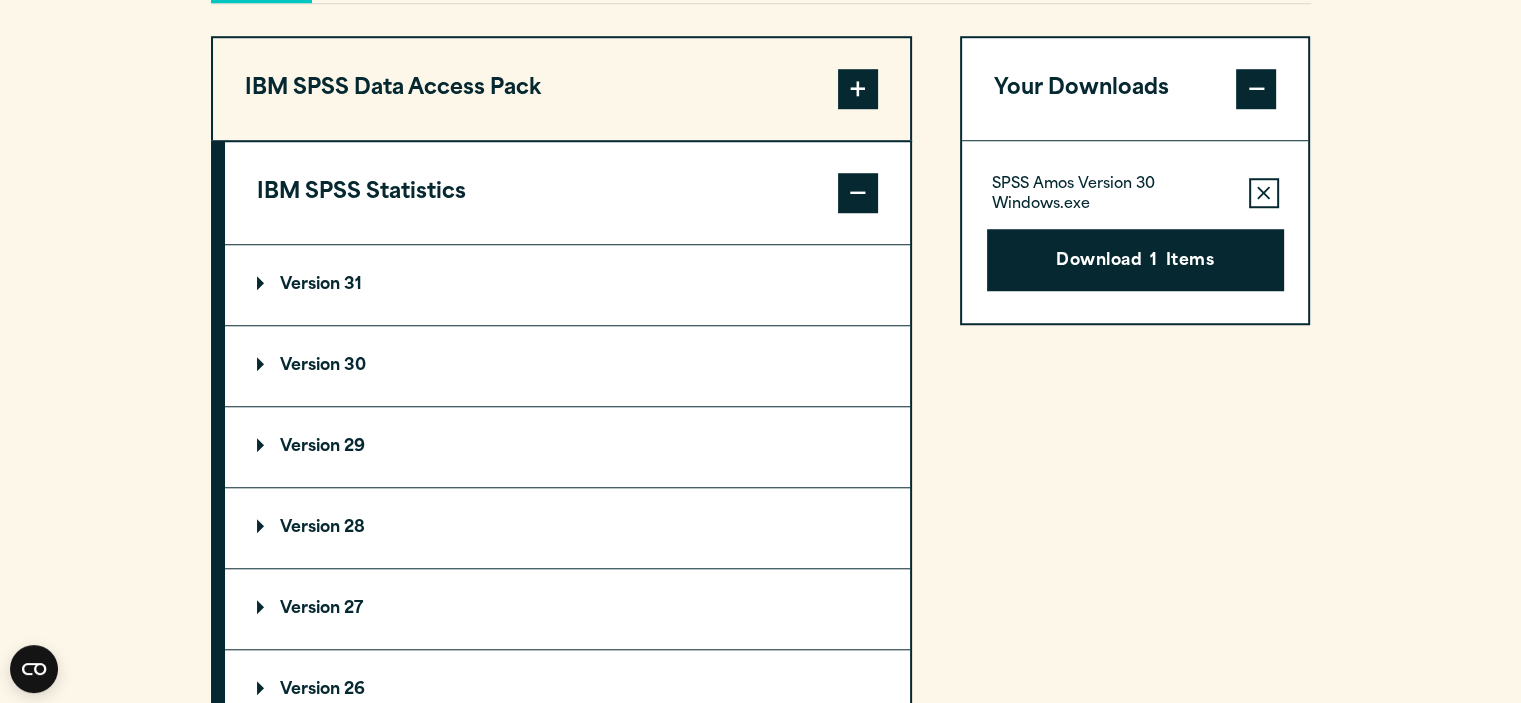 click on "Version 30" at bounding box center [567, 366] 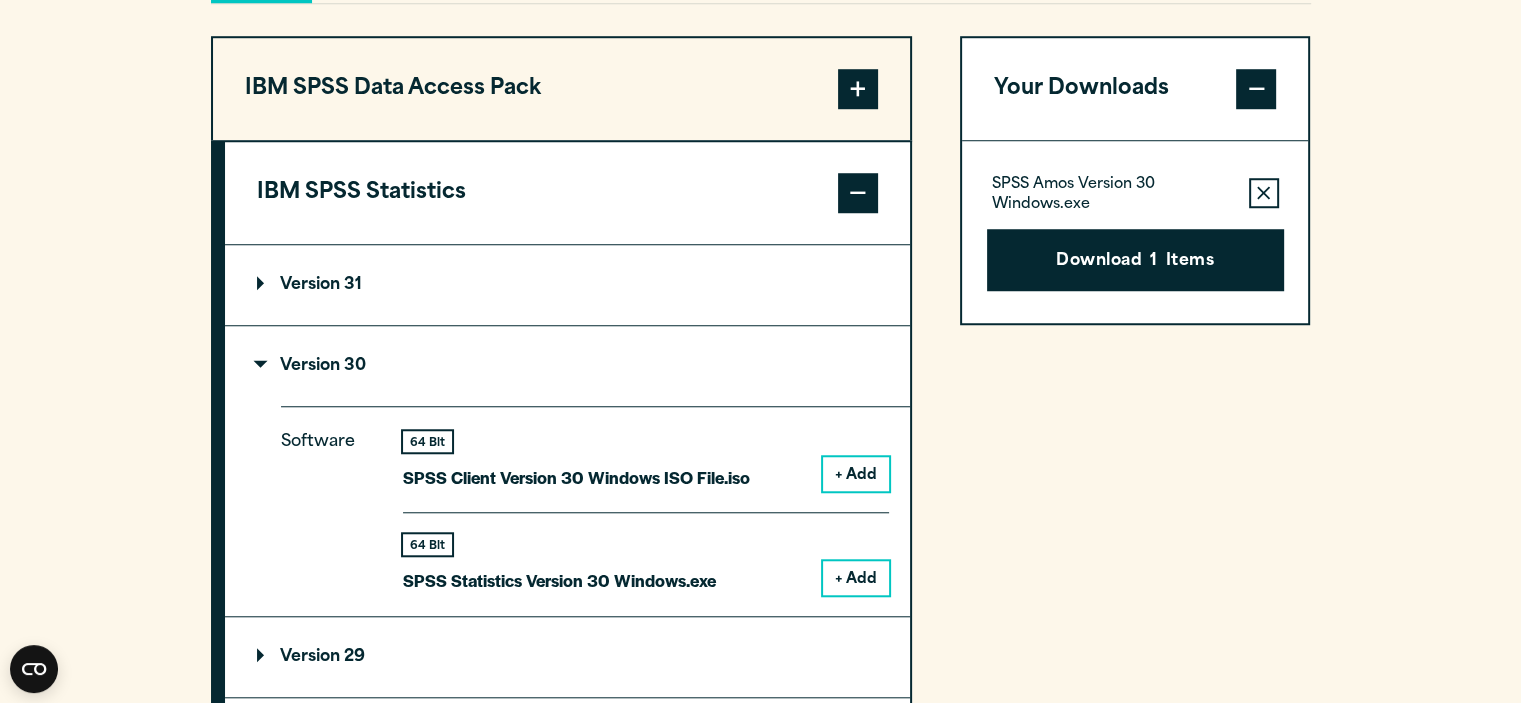 click on "+ Add" at bounding box center [856, 578] 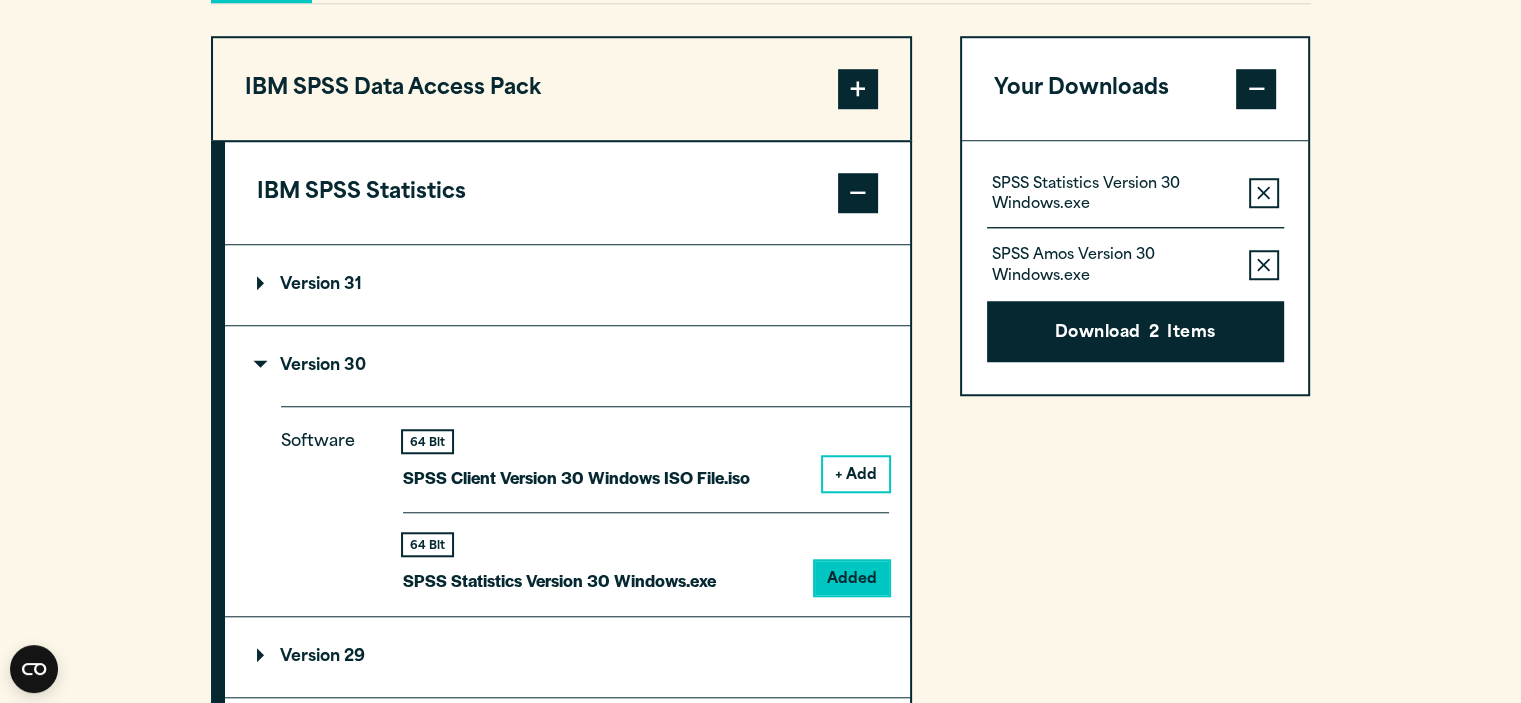 click 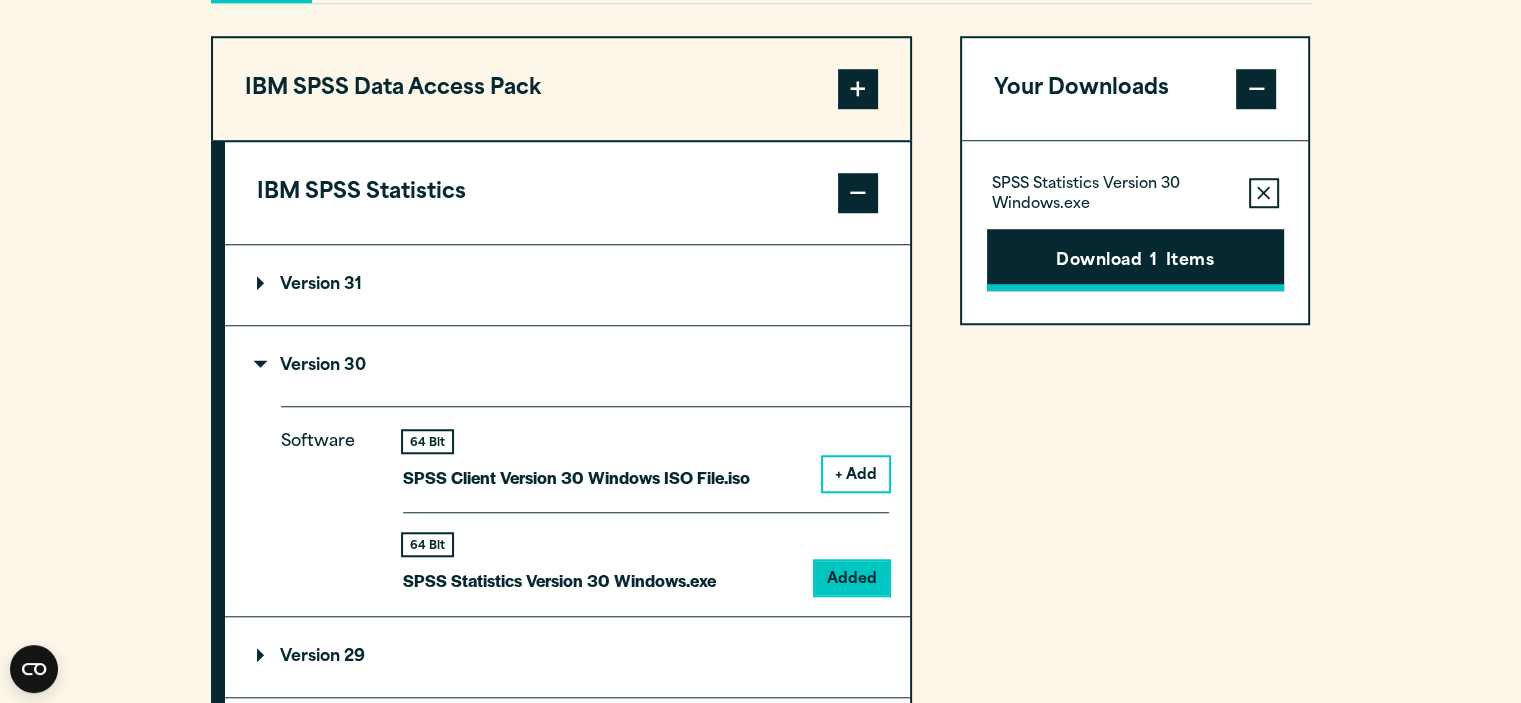 click on "Download  1  Items" at bounding box center (1135, 260) 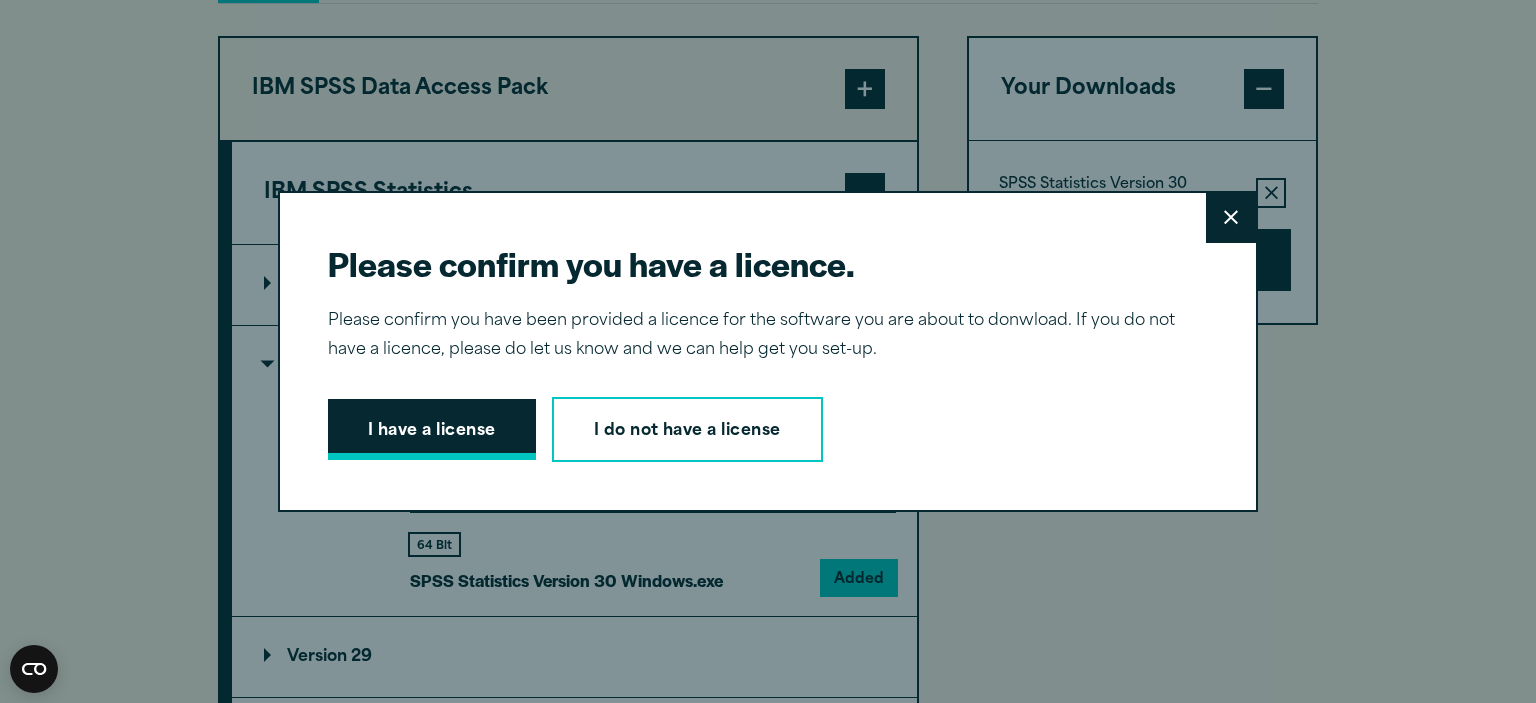 click on "I have a license" at bounding box center [432, 430] 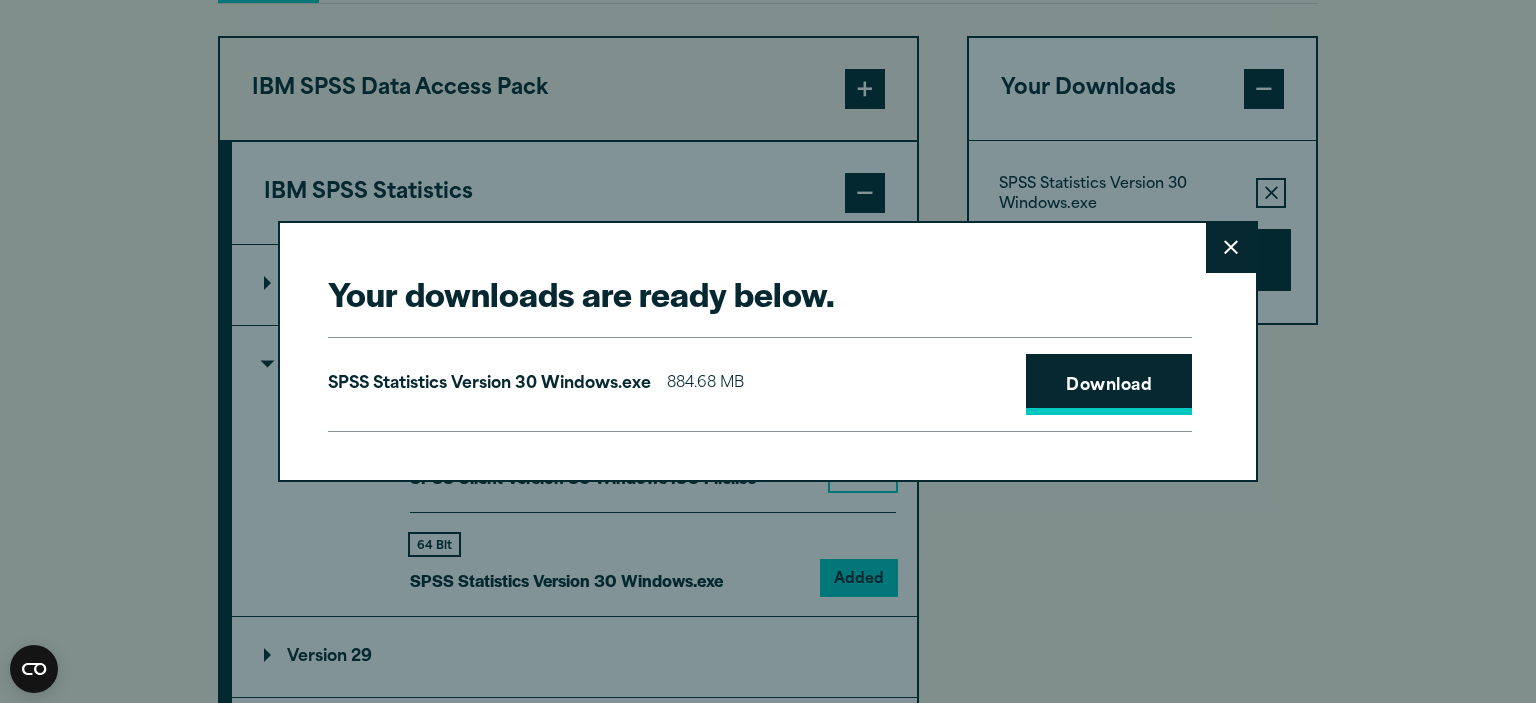 click on "Download" at bounding box center (1109, 385) 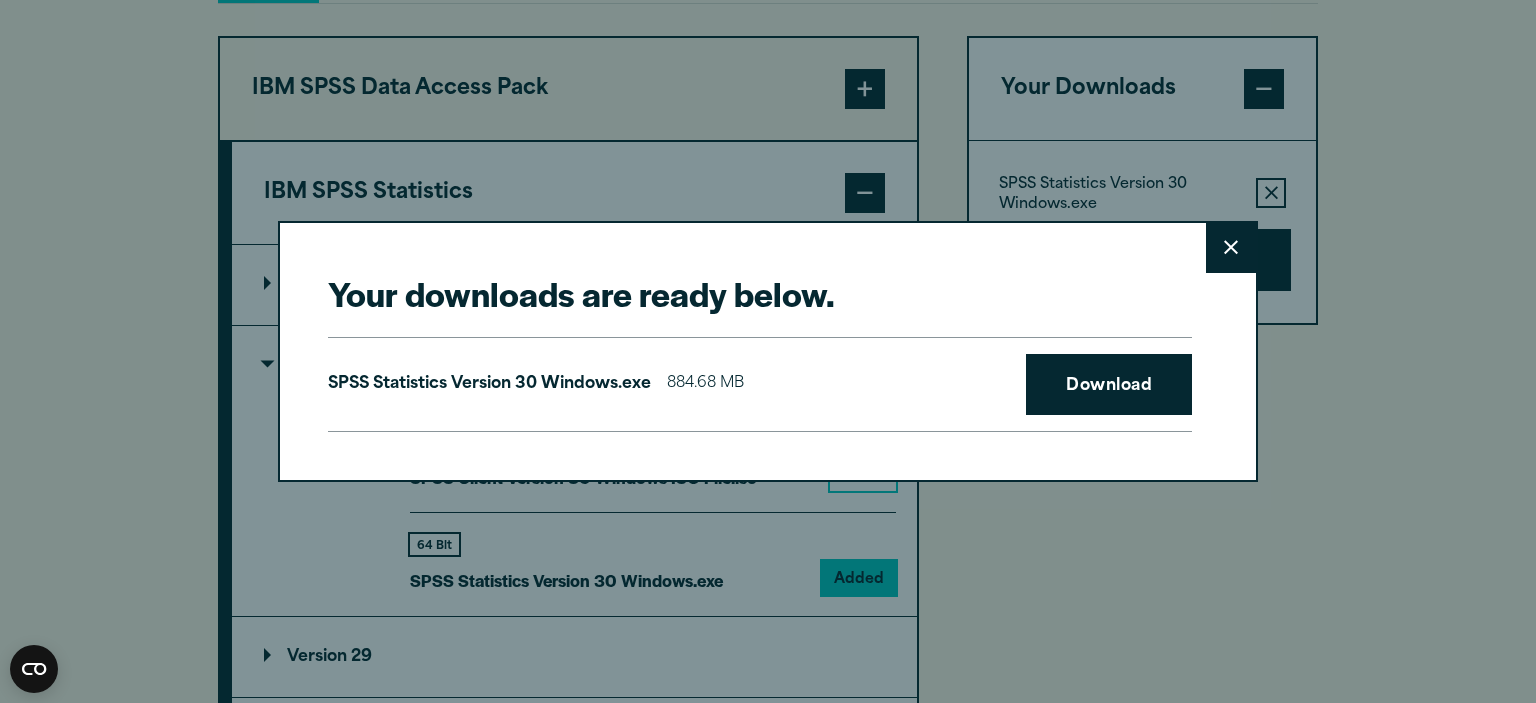 click 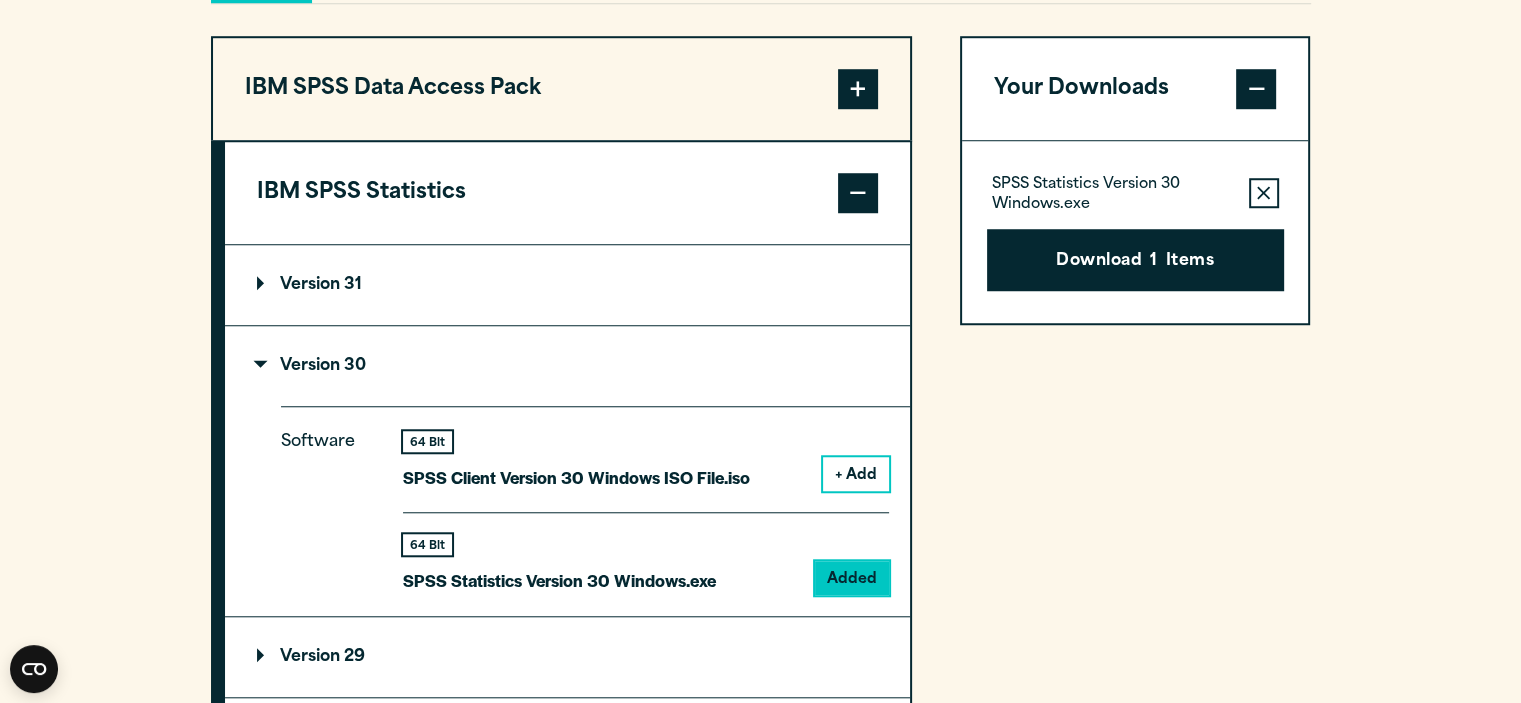 click on "Version 31" at bounding box center (567, 285) 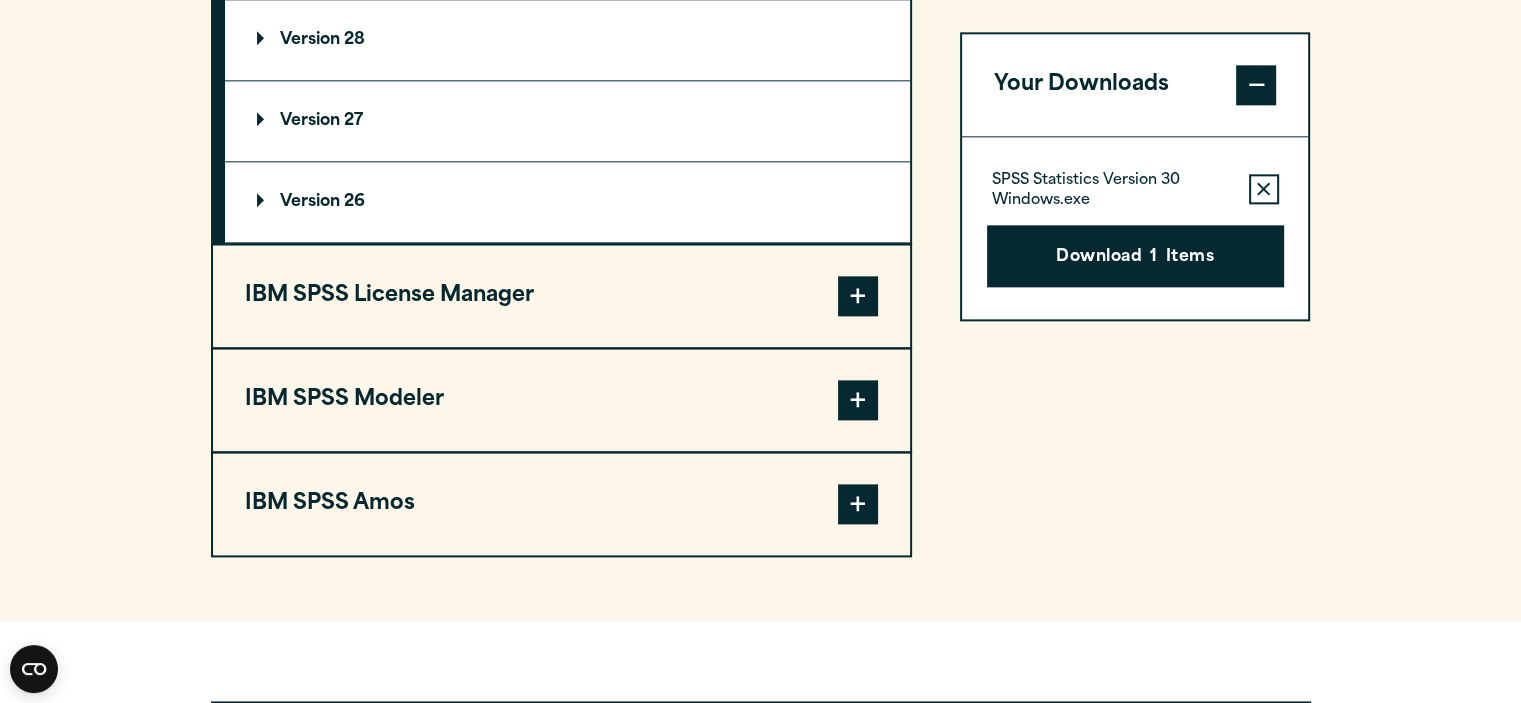 scroll, scrollTop: 2496, scrollLeft: 0, axis: vertical 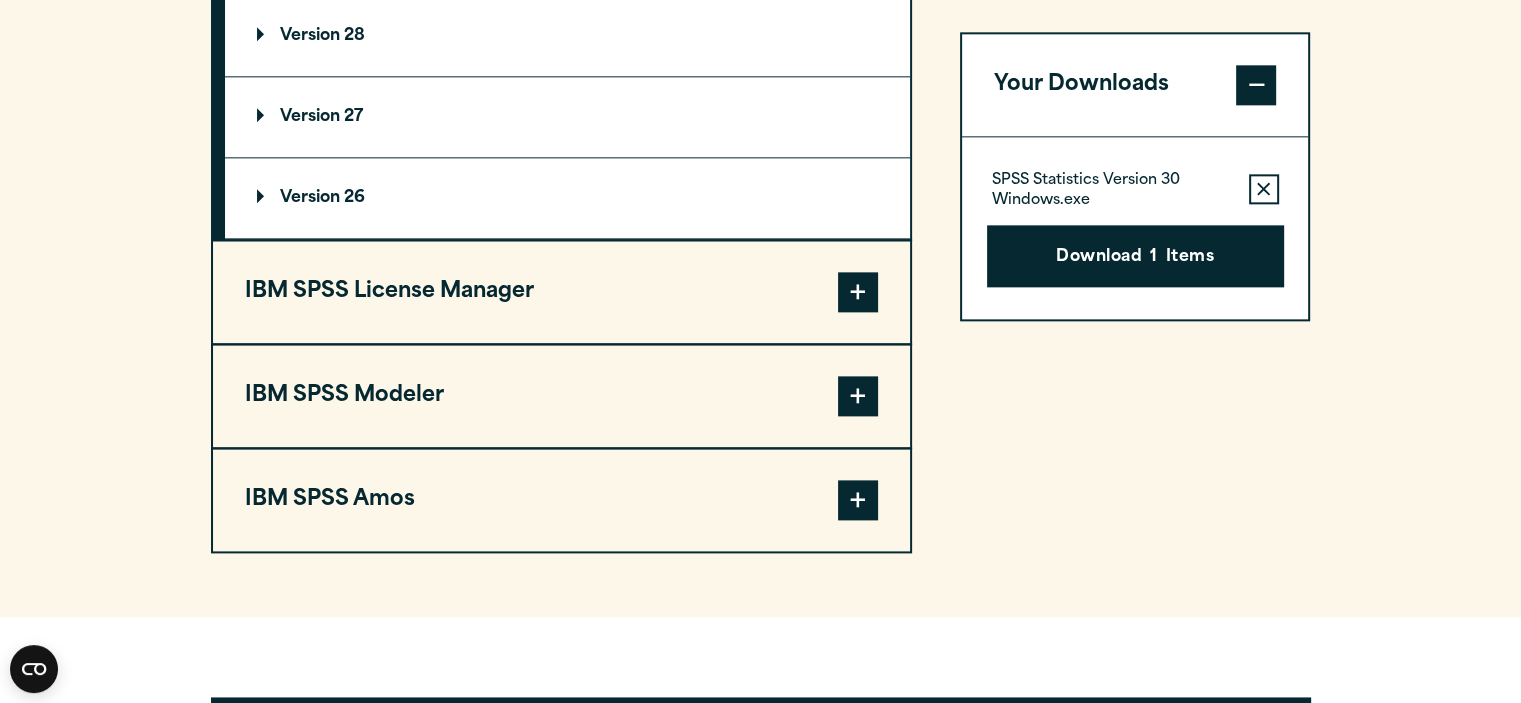 click on "IBM SPSS License Manager" at bounding box center (561, 292) 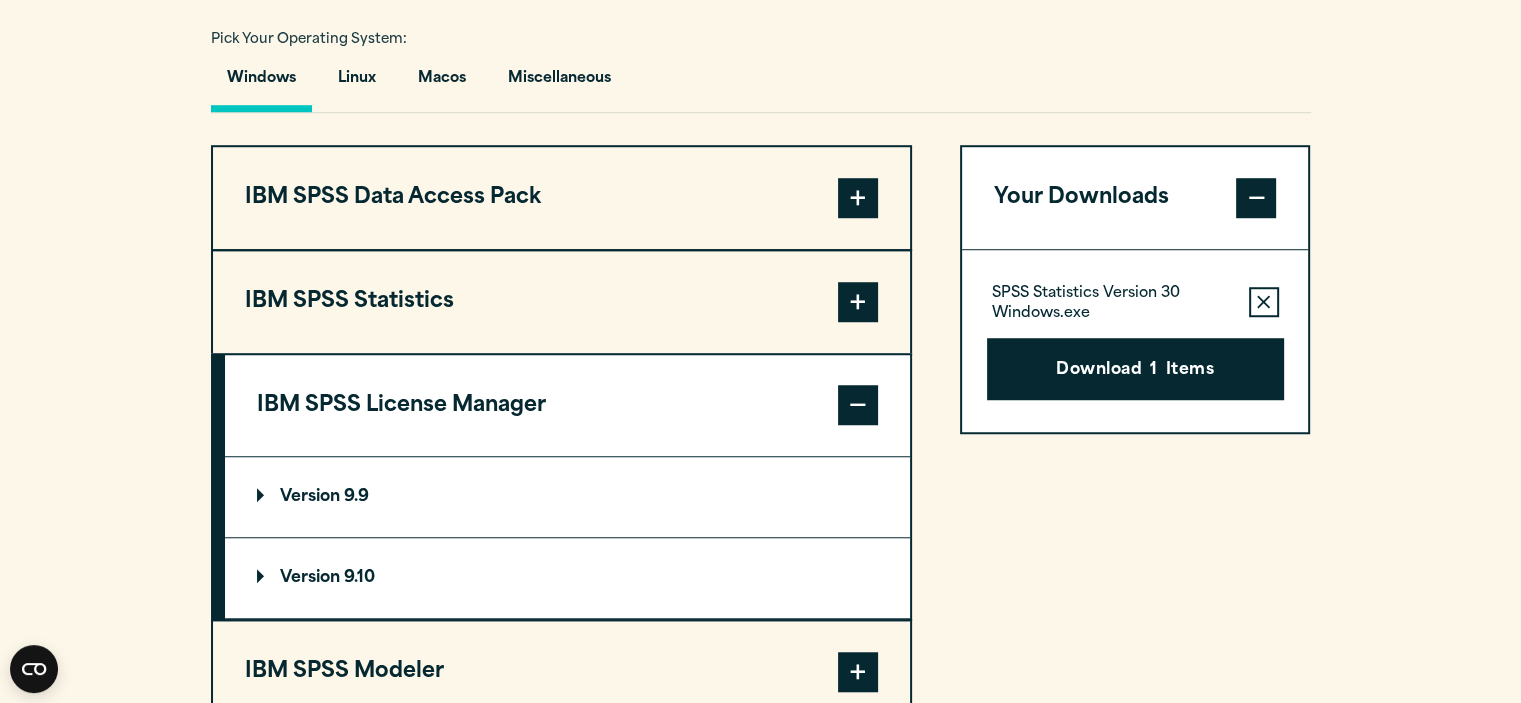 scroll, scrollTop: 1474, scrollLeft: 0, axis: vertical 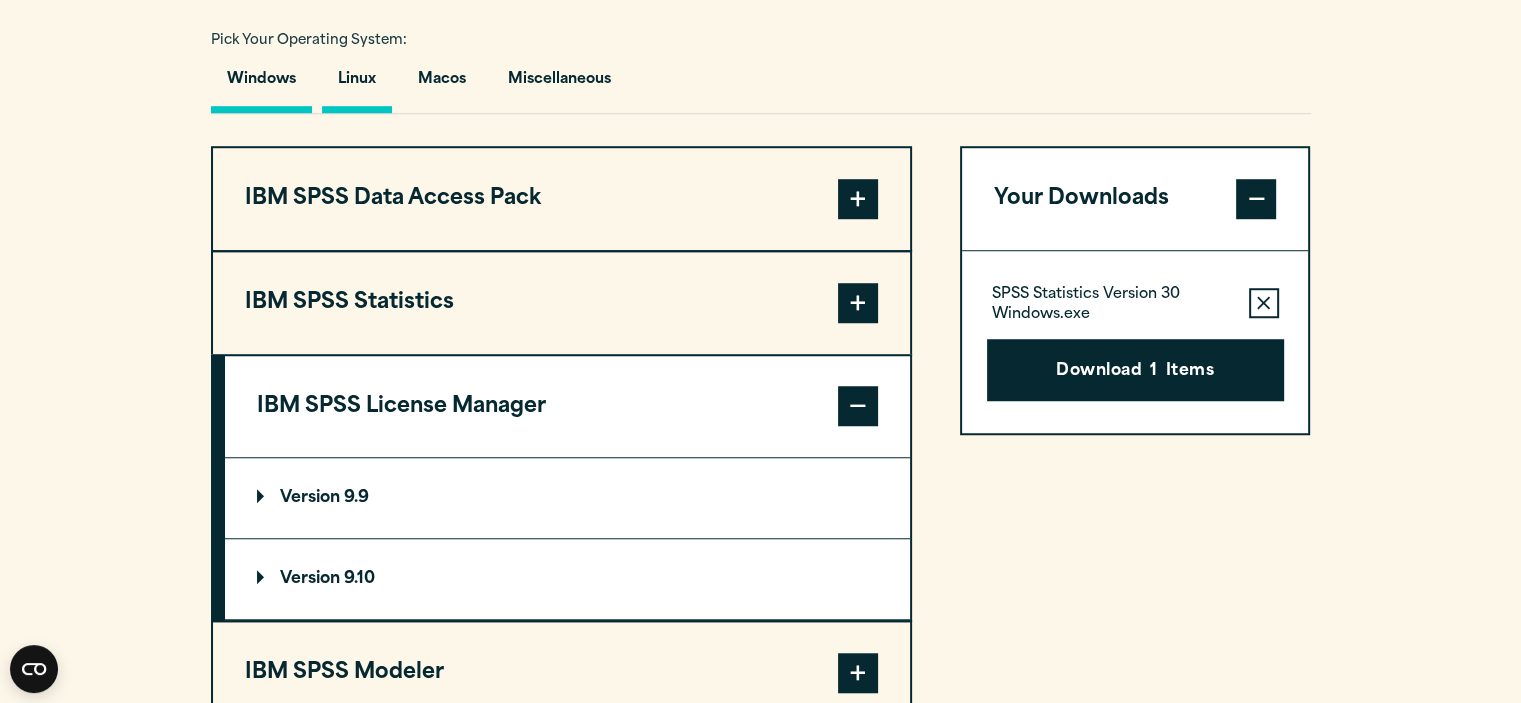 click on "Linux" at bounding box center [357, 84] 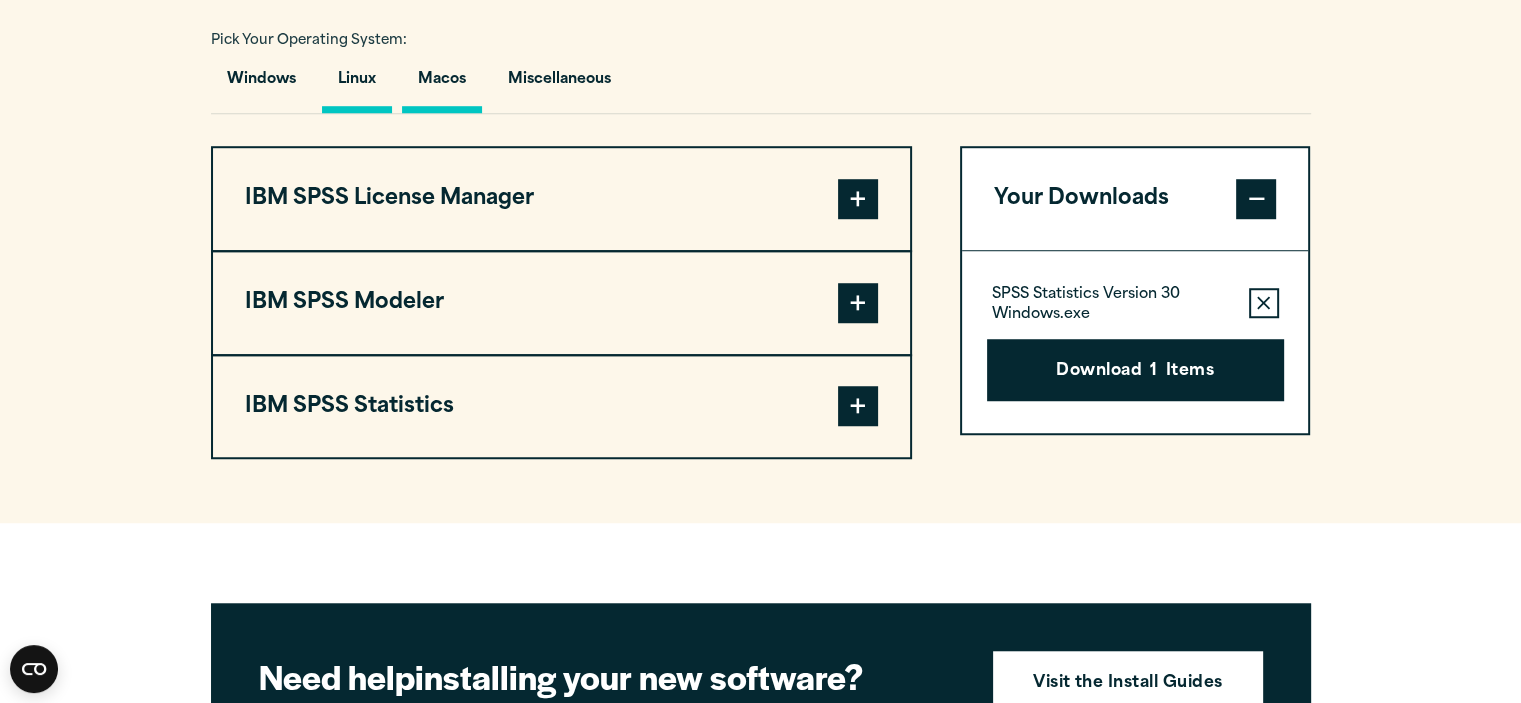 click on "Macos" at bounding box center (442, 84) 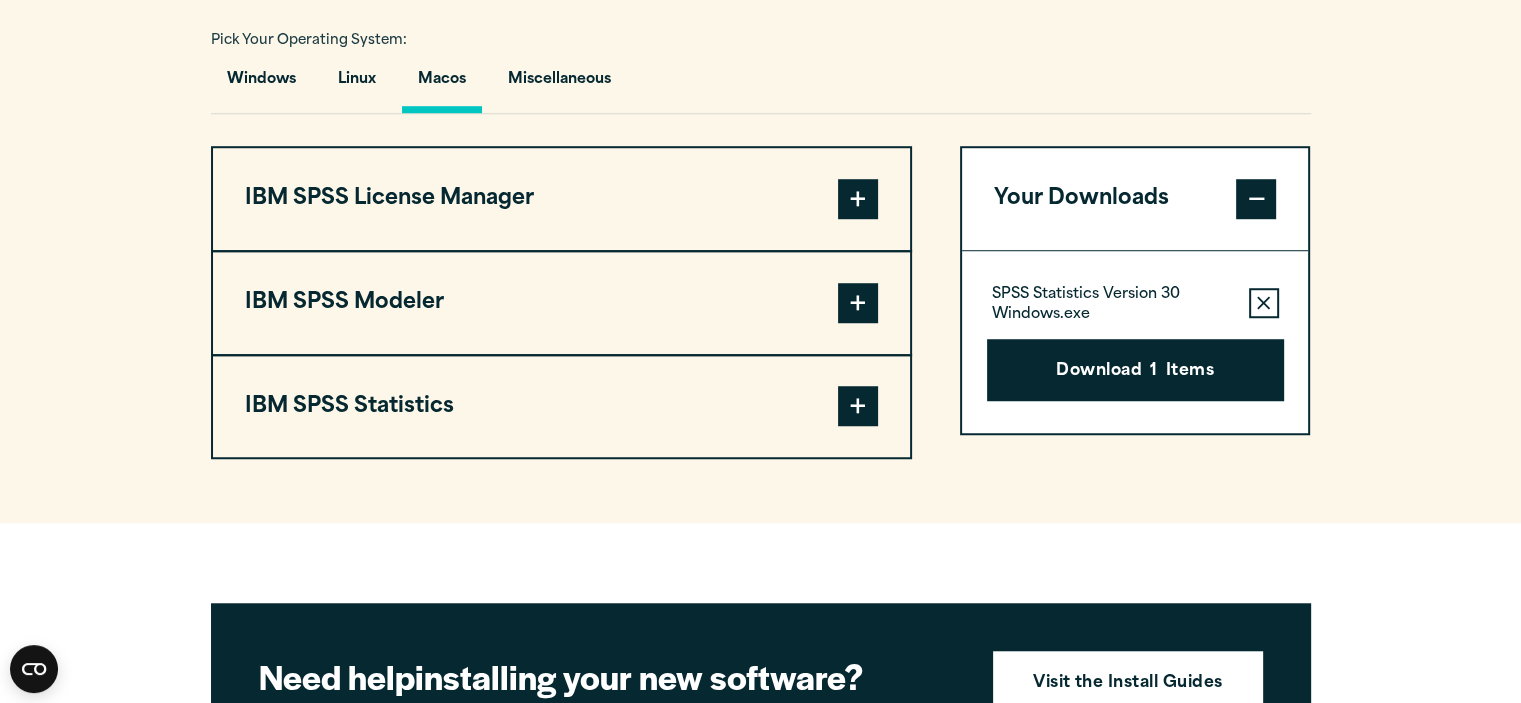 click on "IBM SPSS License Manager" at bounding box center [561, 199] 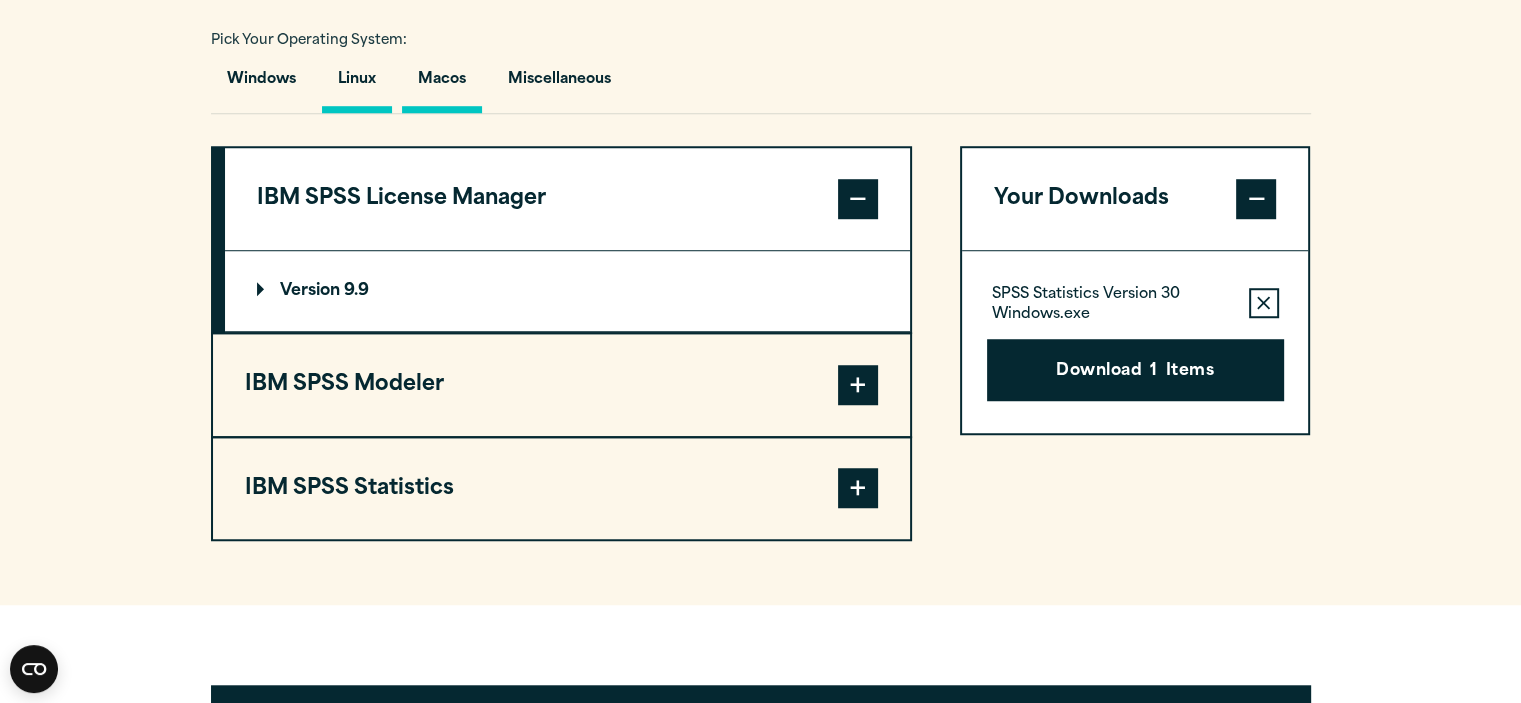 click on "Linux" at bounding box center (357, 84) 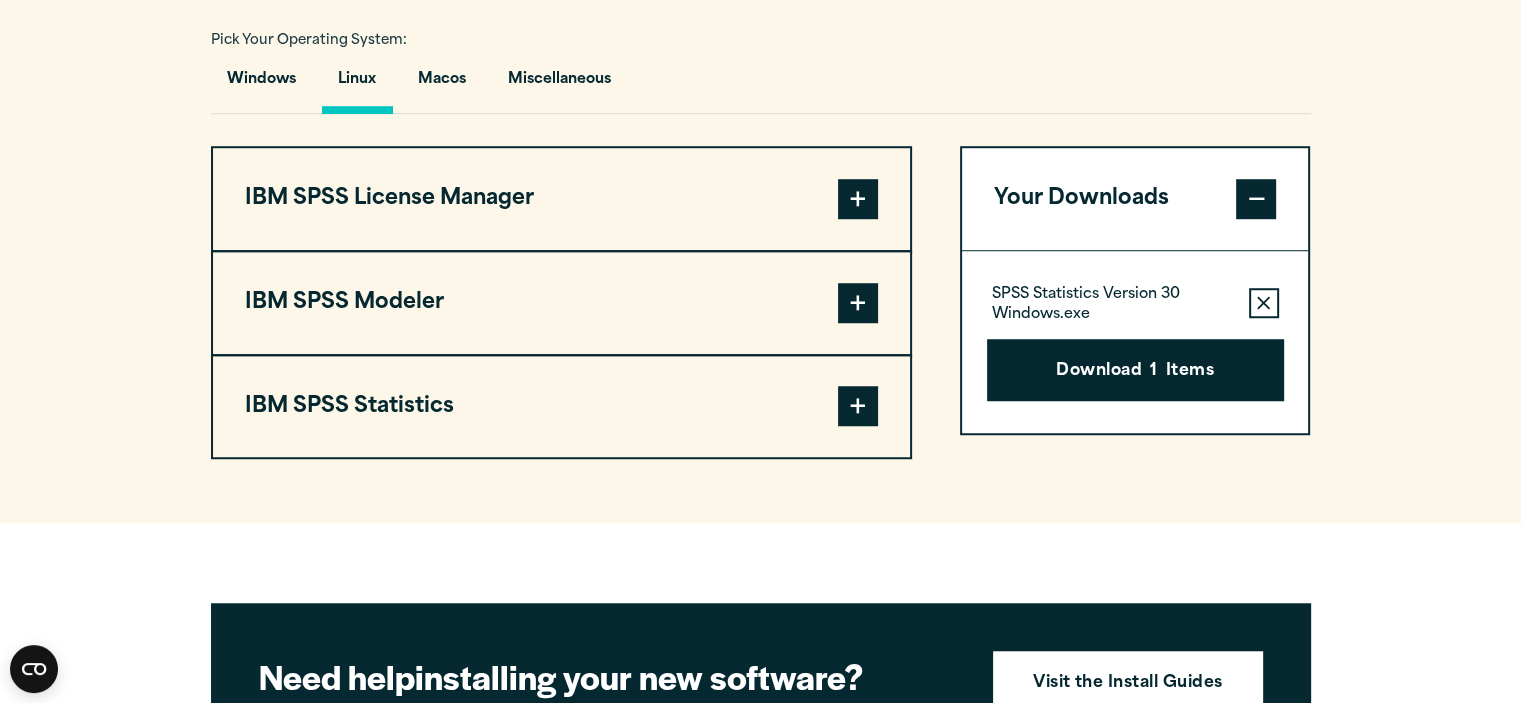 click on "IBM SPSS License Manager" at bounding box center (561, 199) 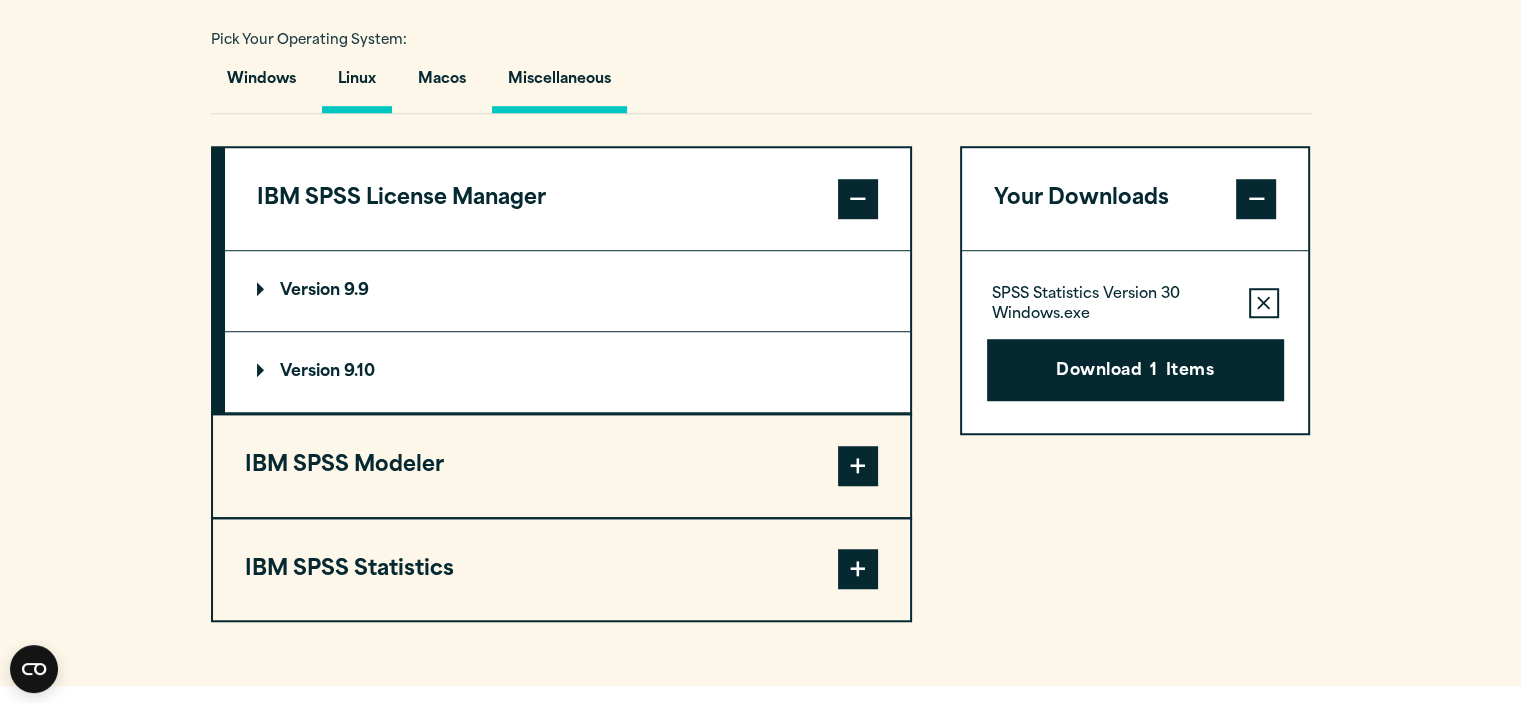 click on "Miscellaneous" at bounding box center [559, 84] 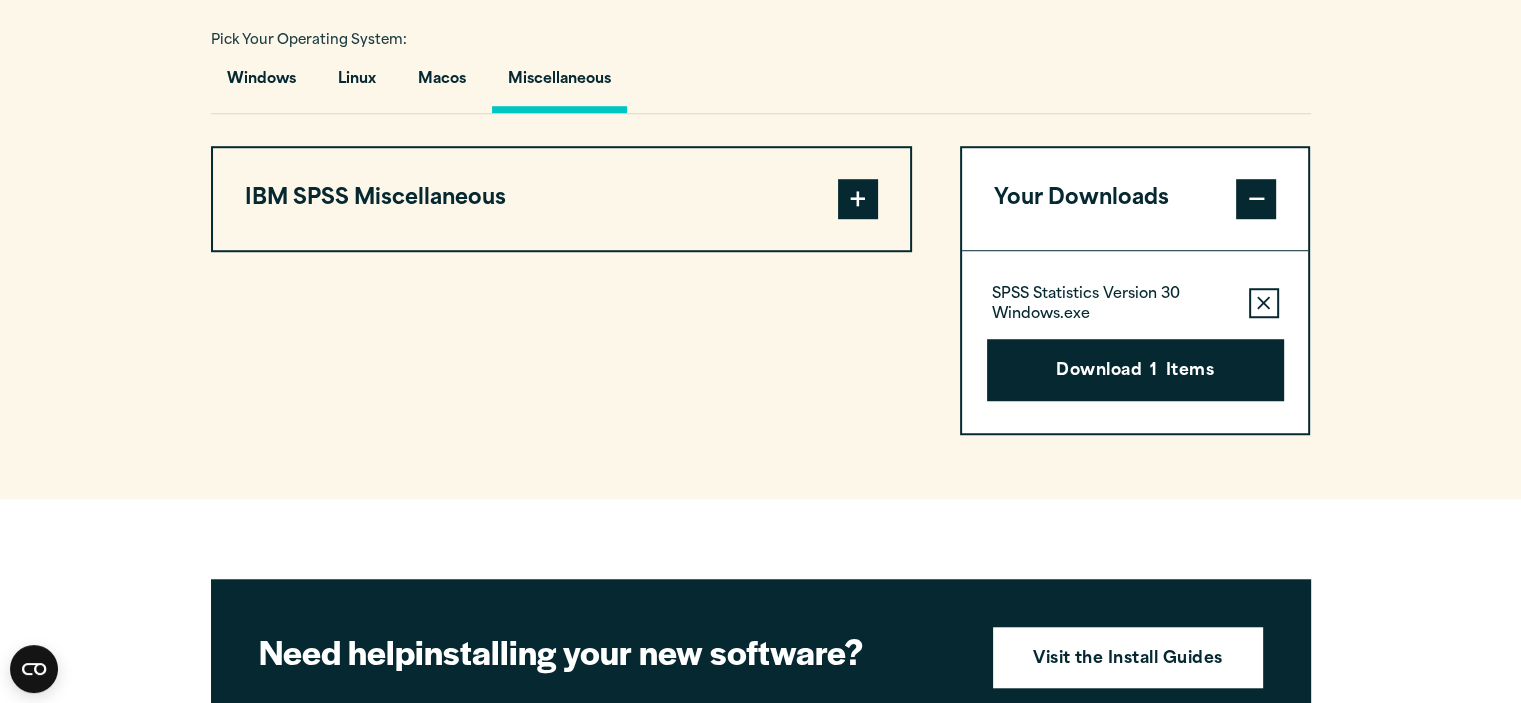 click on "IBM SPSS Miscellaneous" at bounding box center (561, 199) 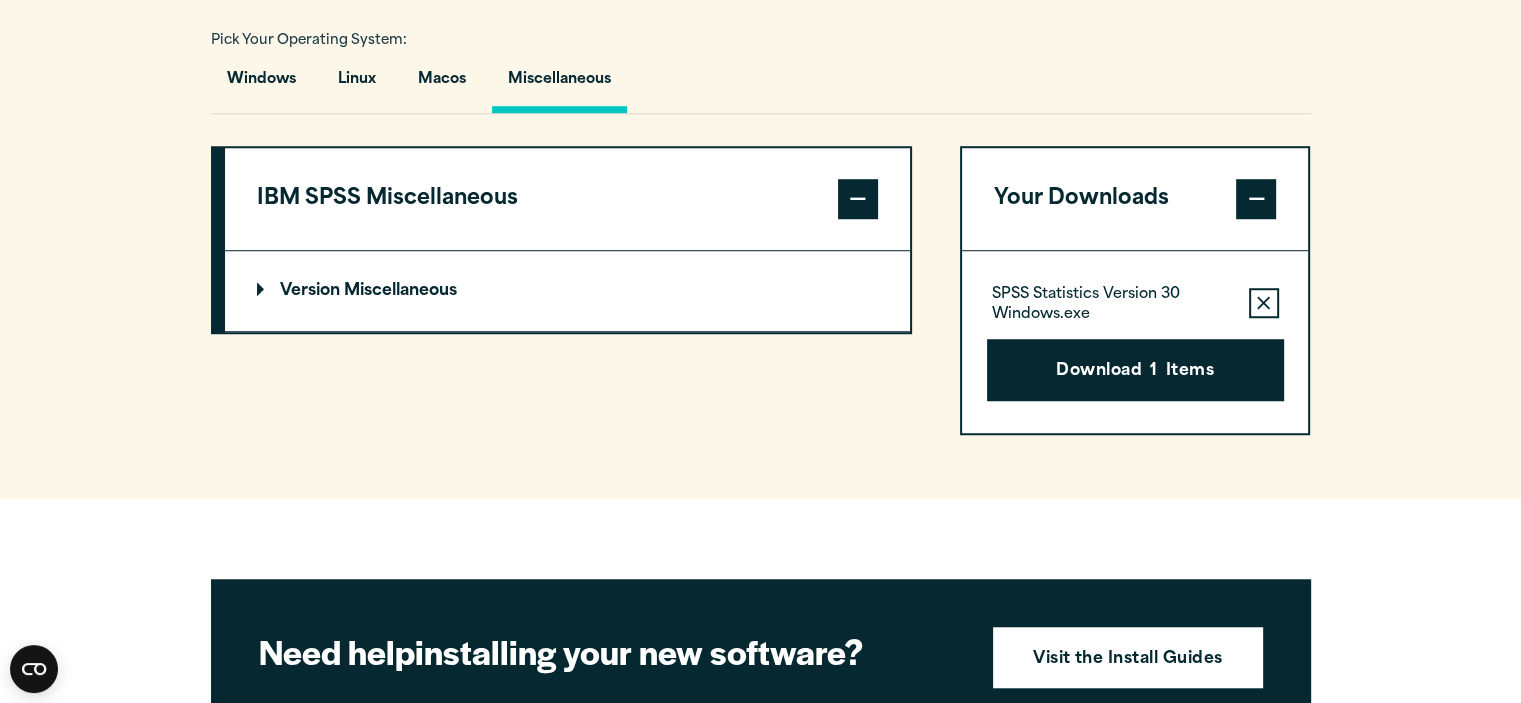 click on "Version Miscellaneous" at bounding box center [567, 291] 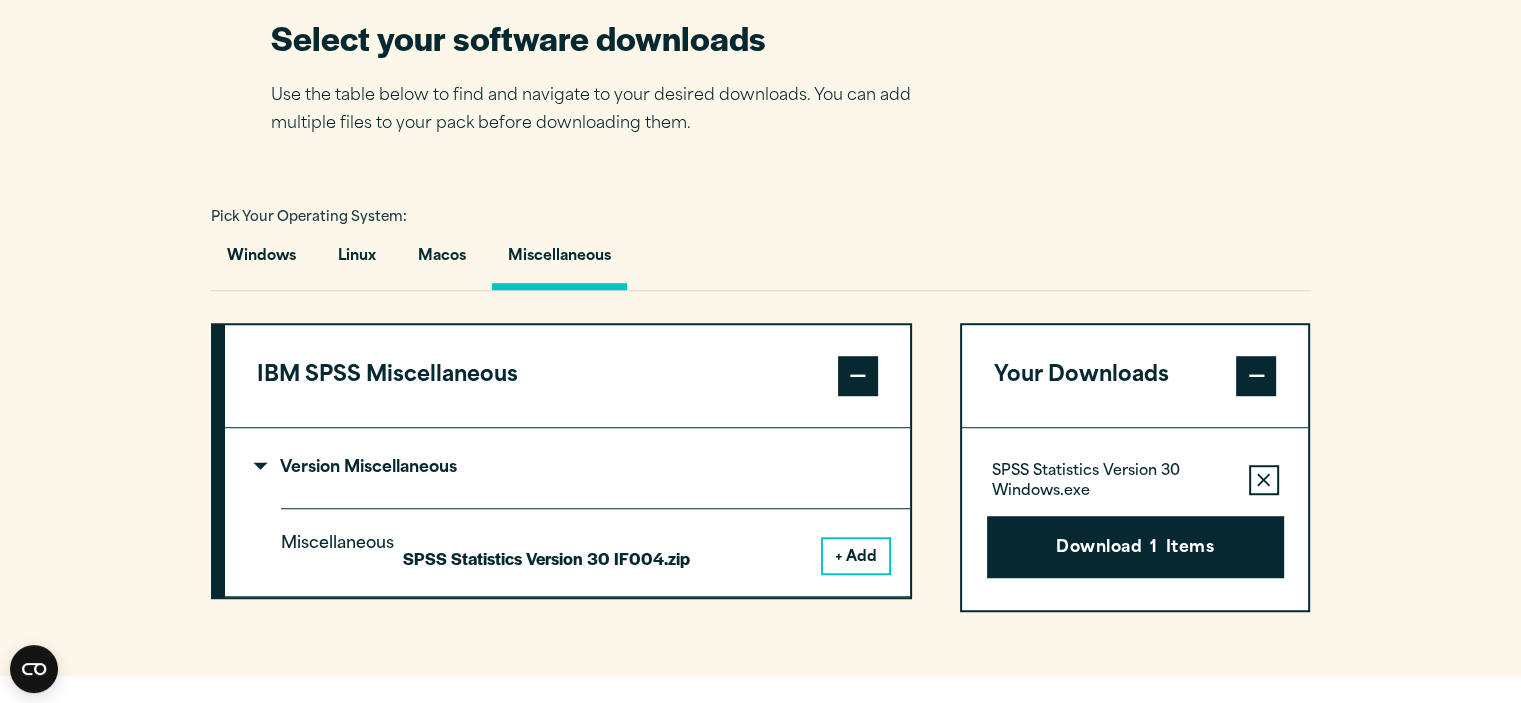 scroll, scrollTop: 1296, scrollLeft: 0, axis: vertical 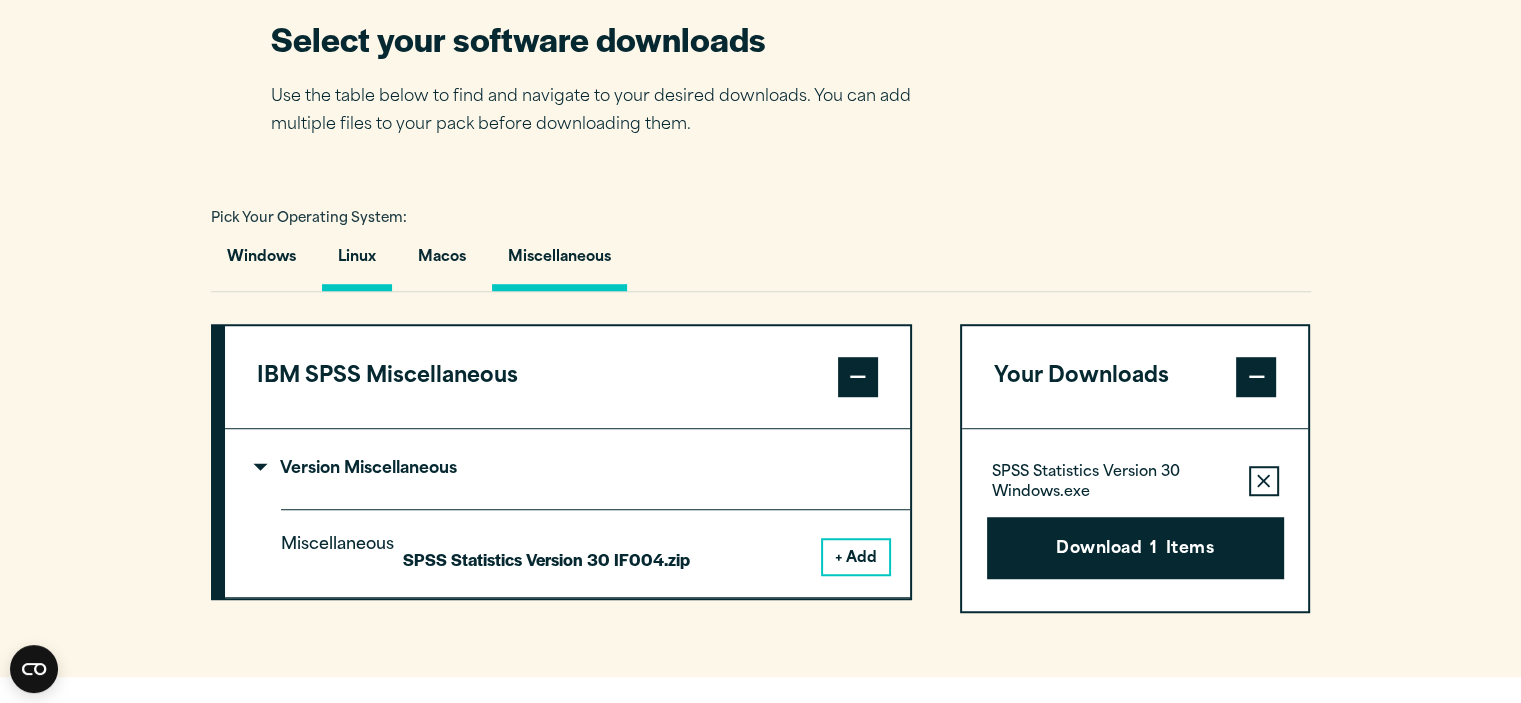 click on "Linux" at bounding box center [357, 262] 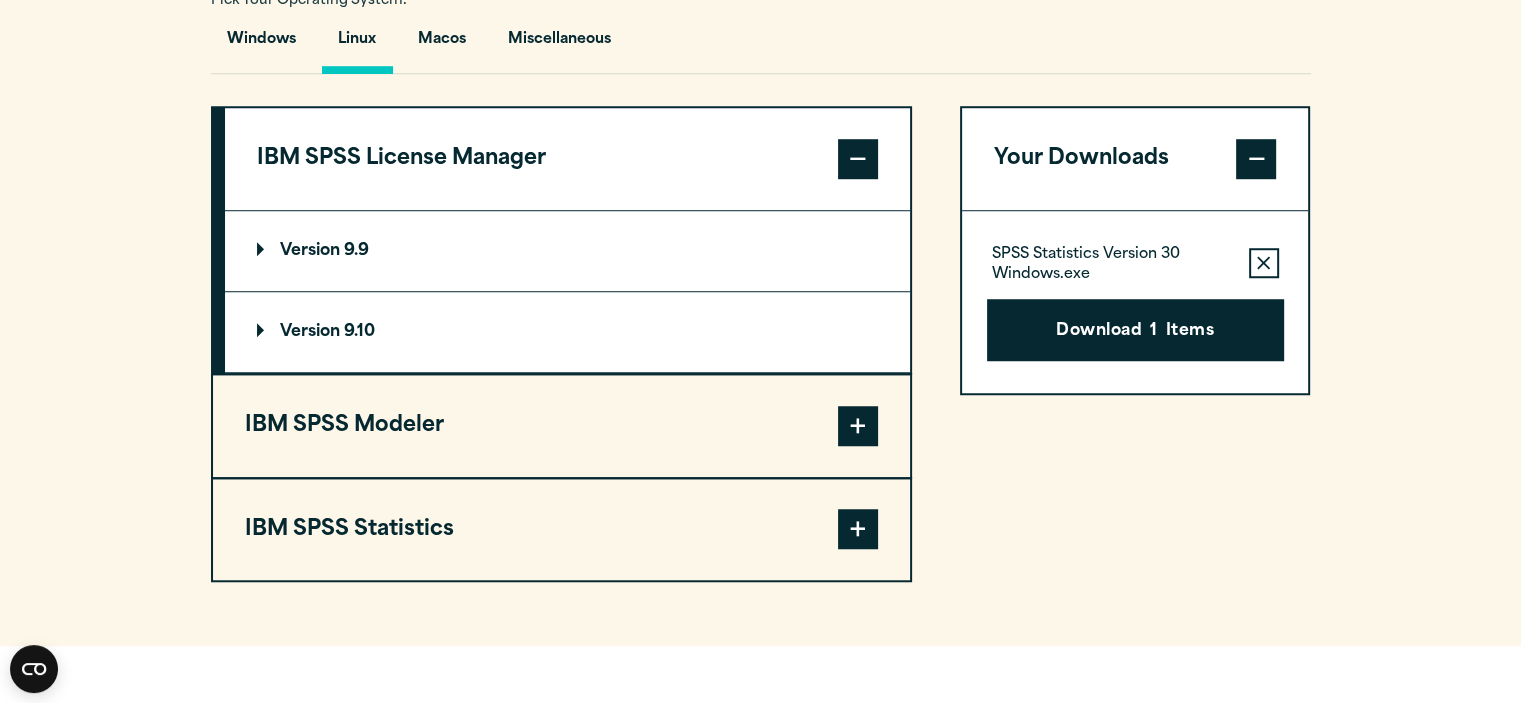 scroll, scrollTop: 1519, scrollLeft: 0, axis: vertical 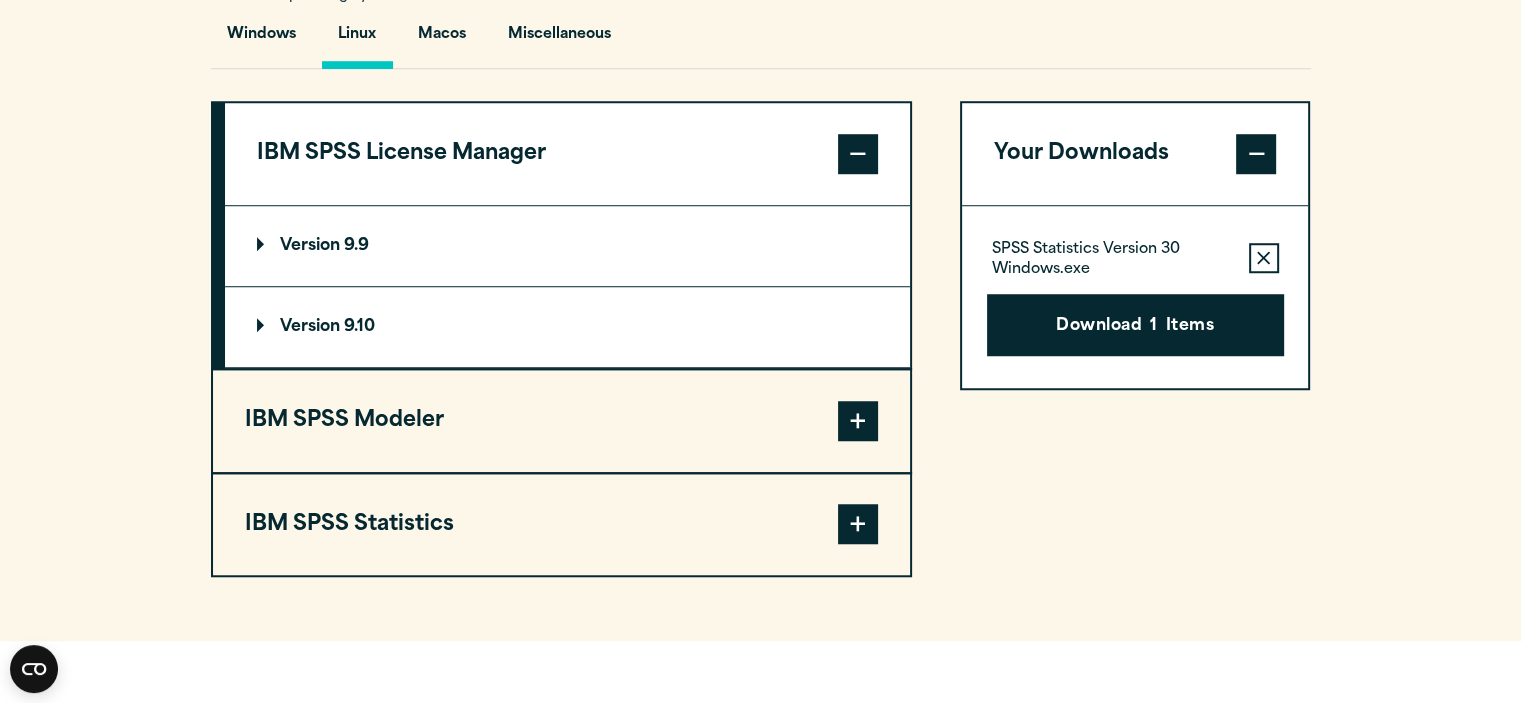 click on "IBM SPSS Statistics" at bounding box center [561, 525] 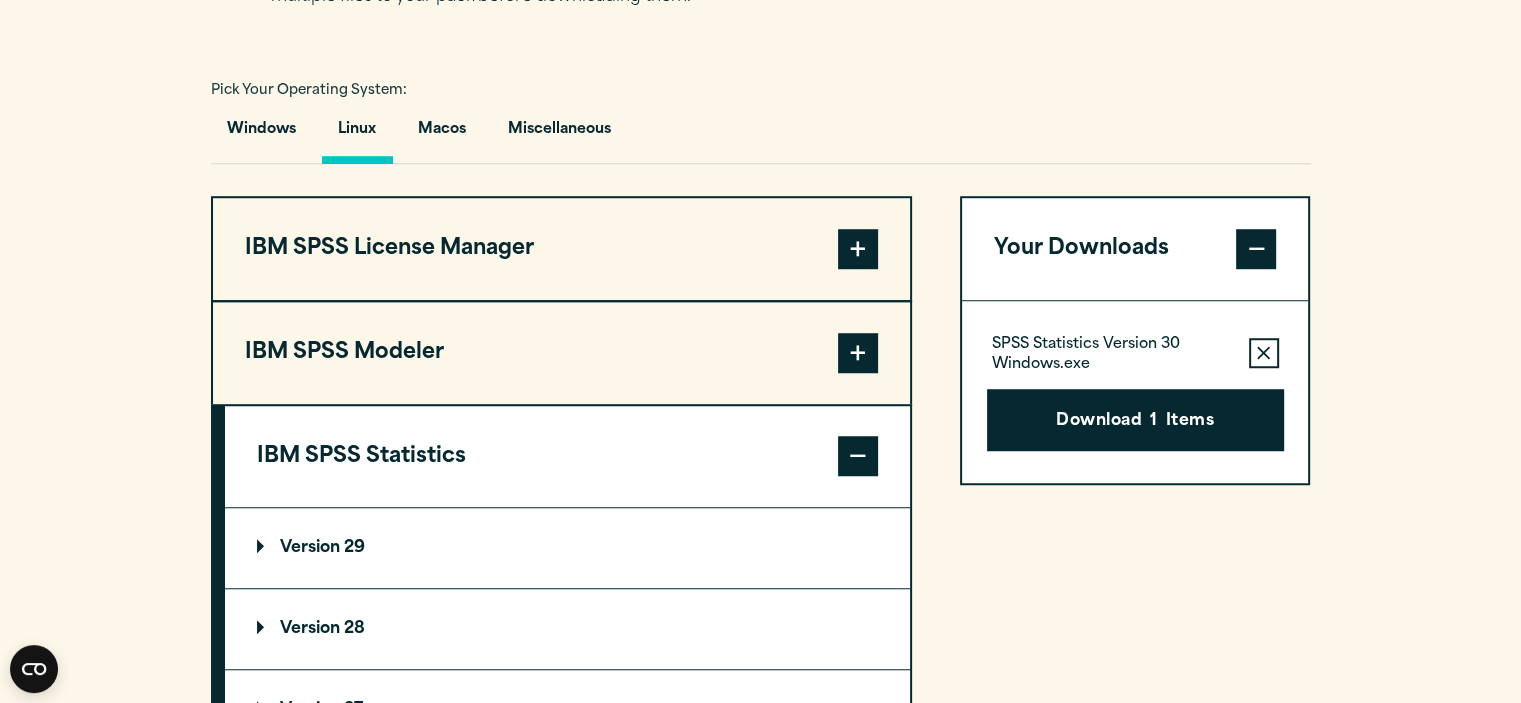 scroll, scrollTop: 1399, scrollLeft: 0, axis: vertical 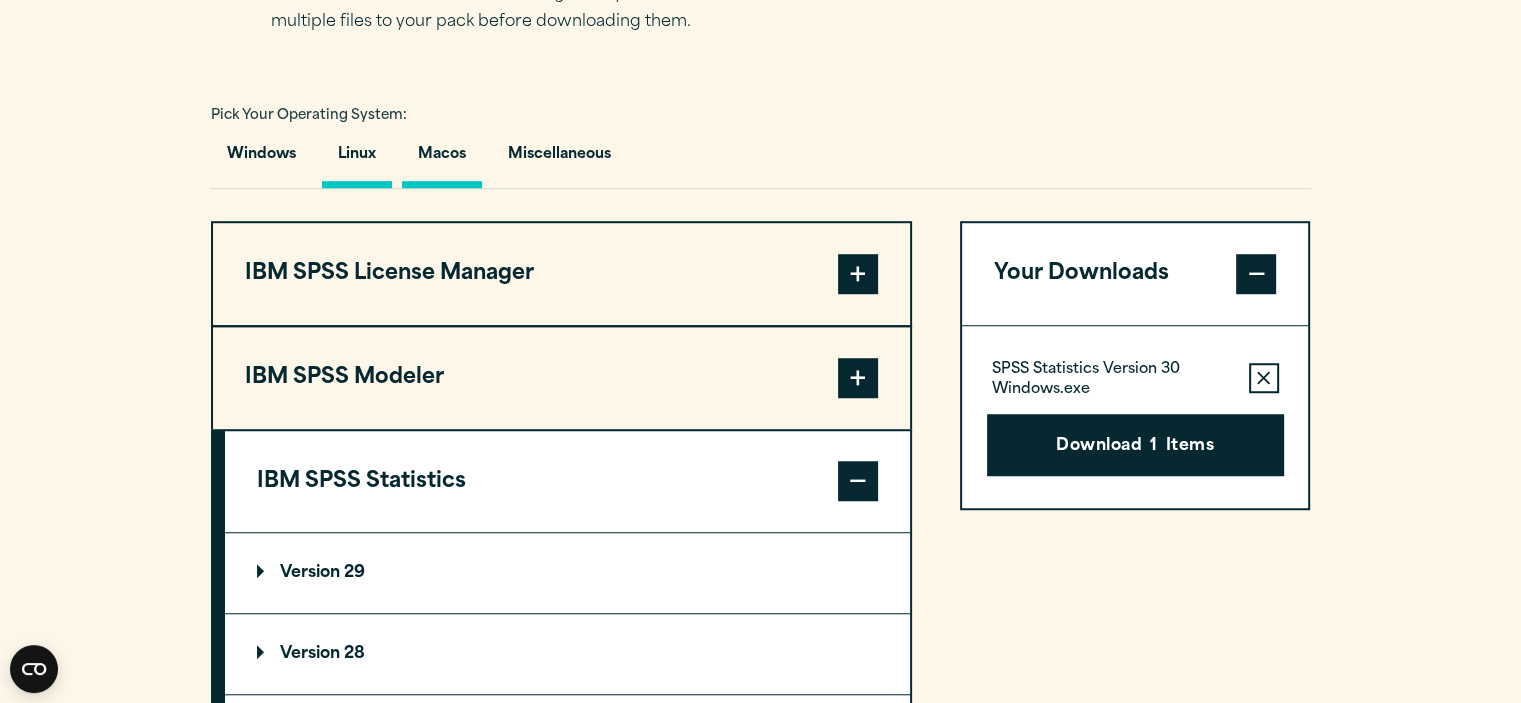 click on "Macos" at bounding box center (442, 159) 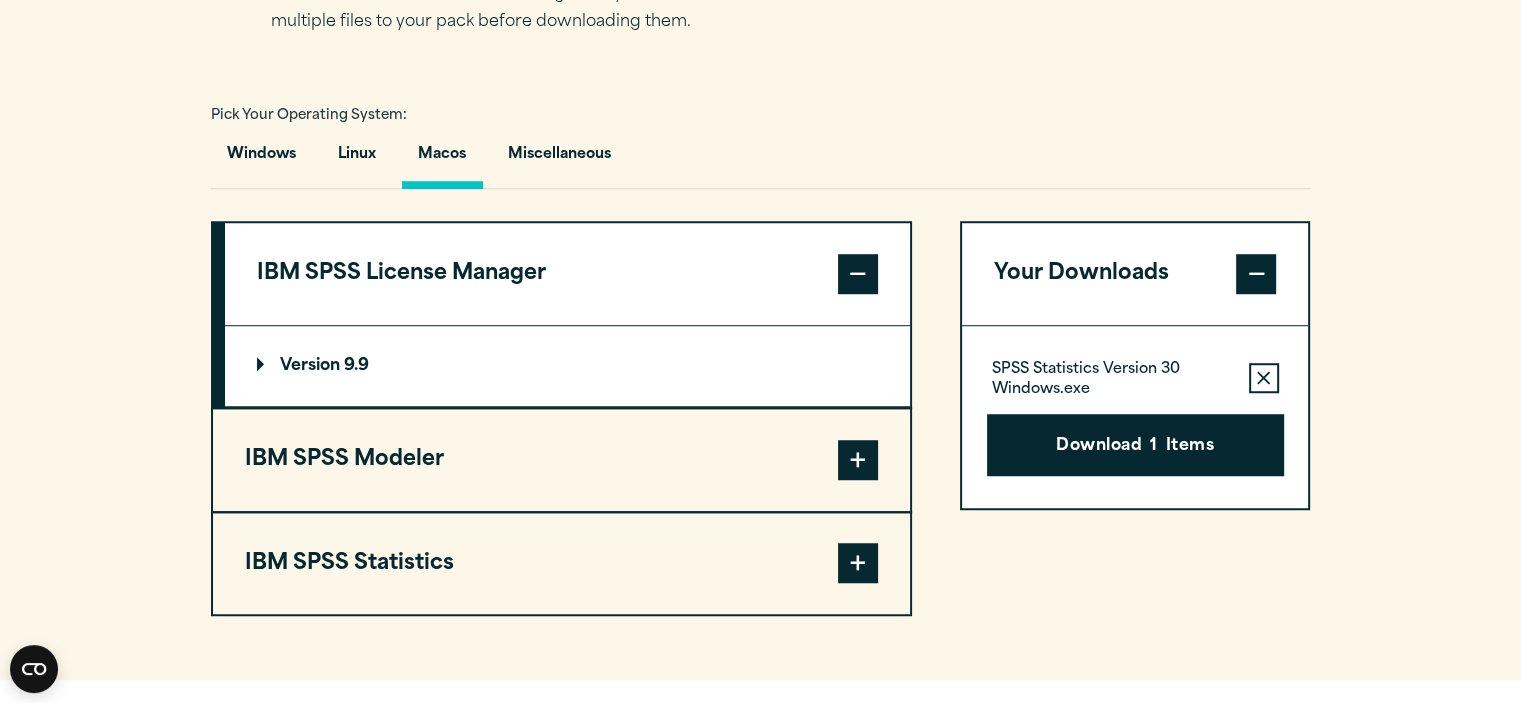 click on "IBM SPSS Modeler" at bounding box center (561, 460) 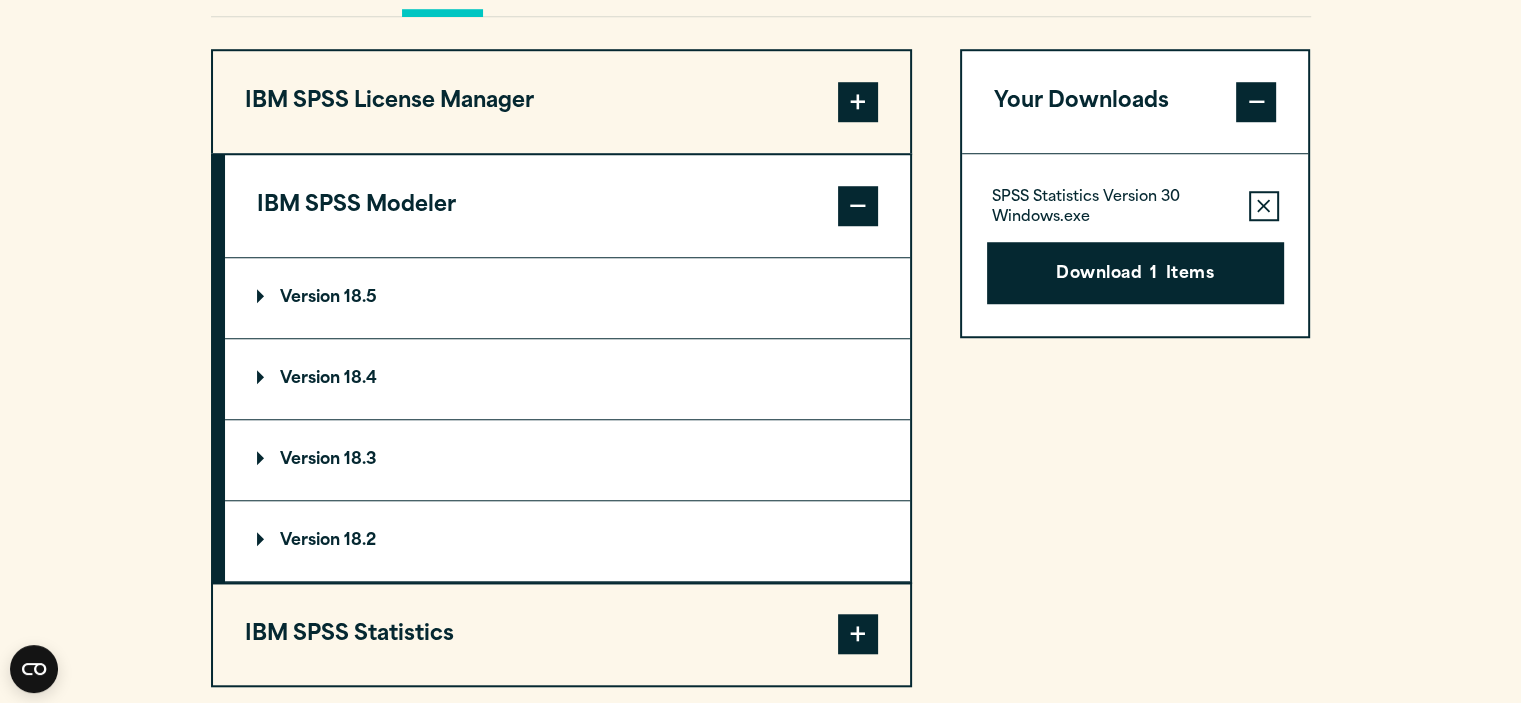 scroll, scrollTop: 1613, scrollLeft: 0, axis: vertical 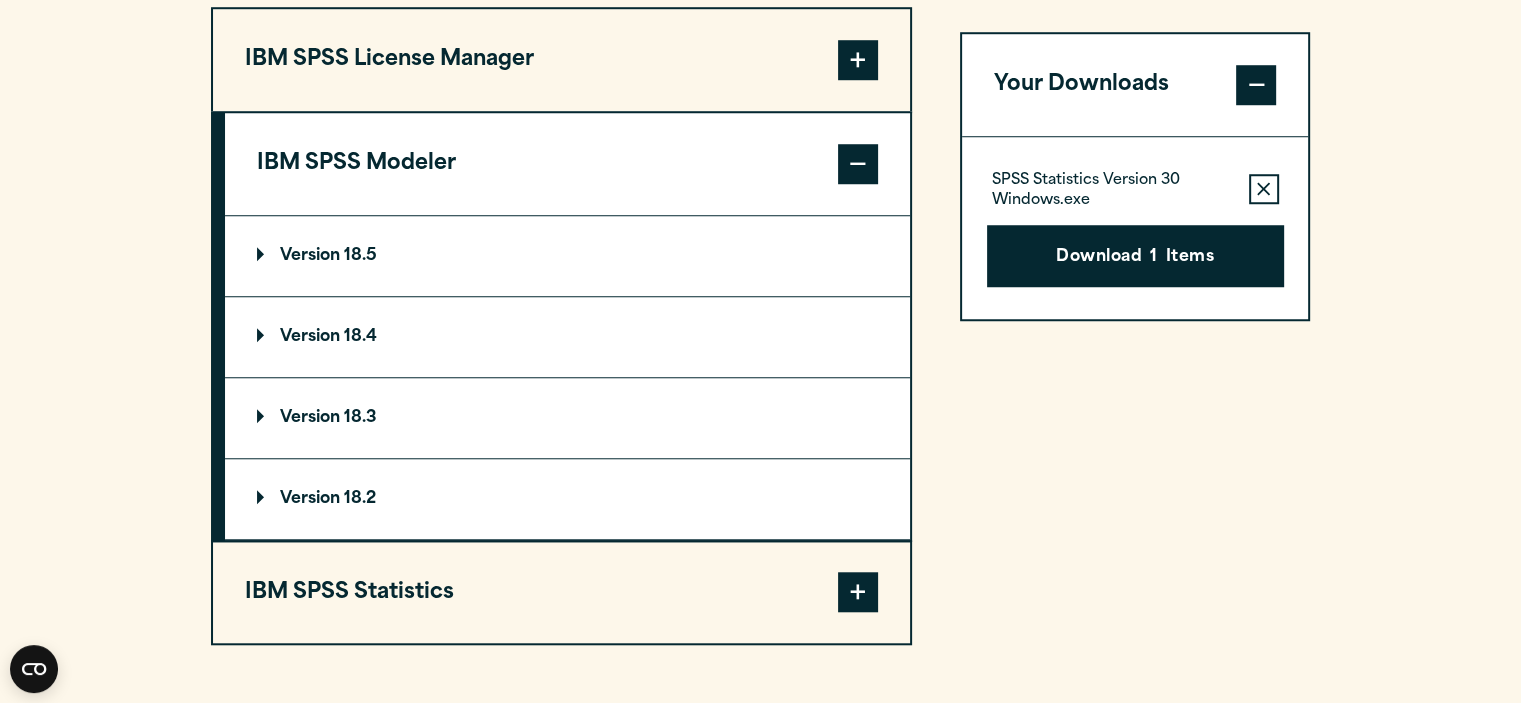 click on "IBM SPSS Statistics" at bounding box center [561, 593] 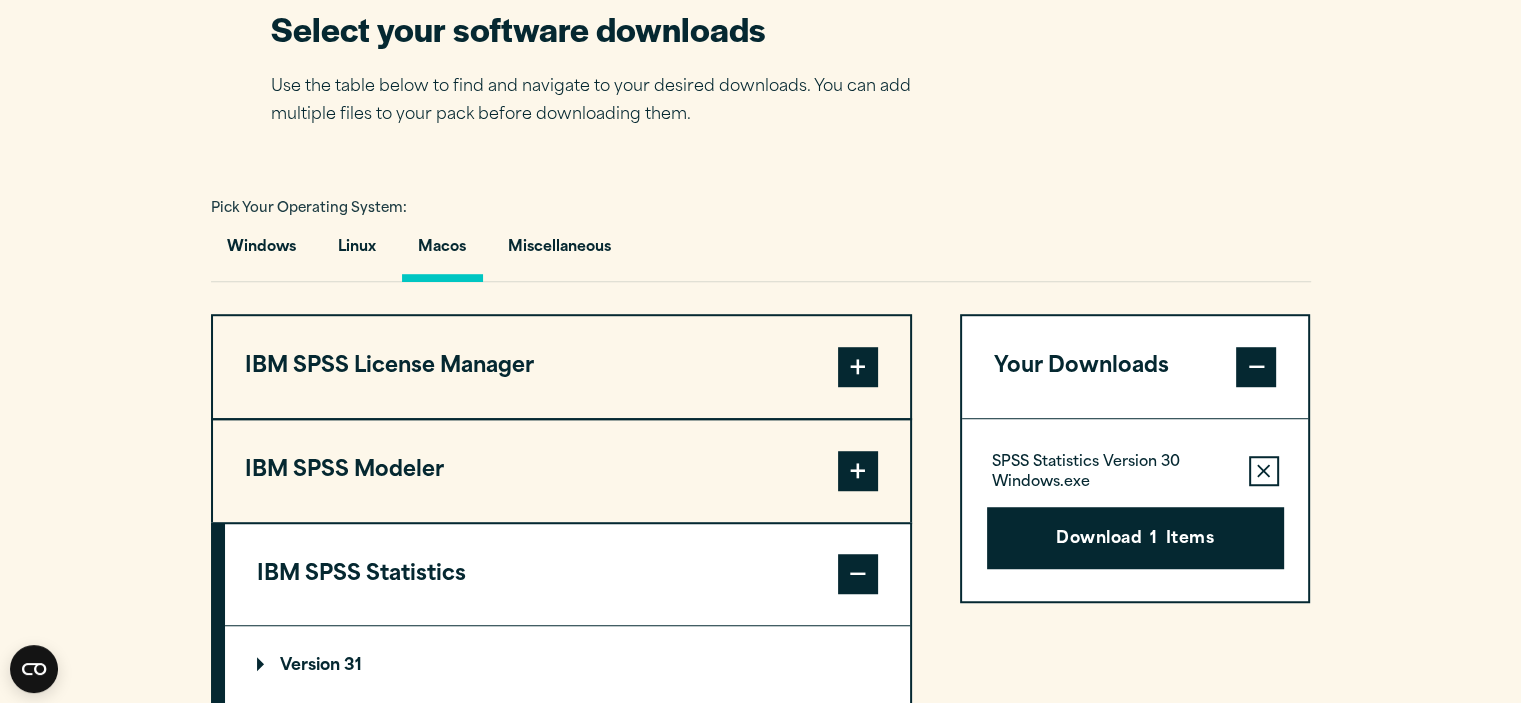 scroll, scrollTop: 1297, scrollLeft: 0, axis: vertical 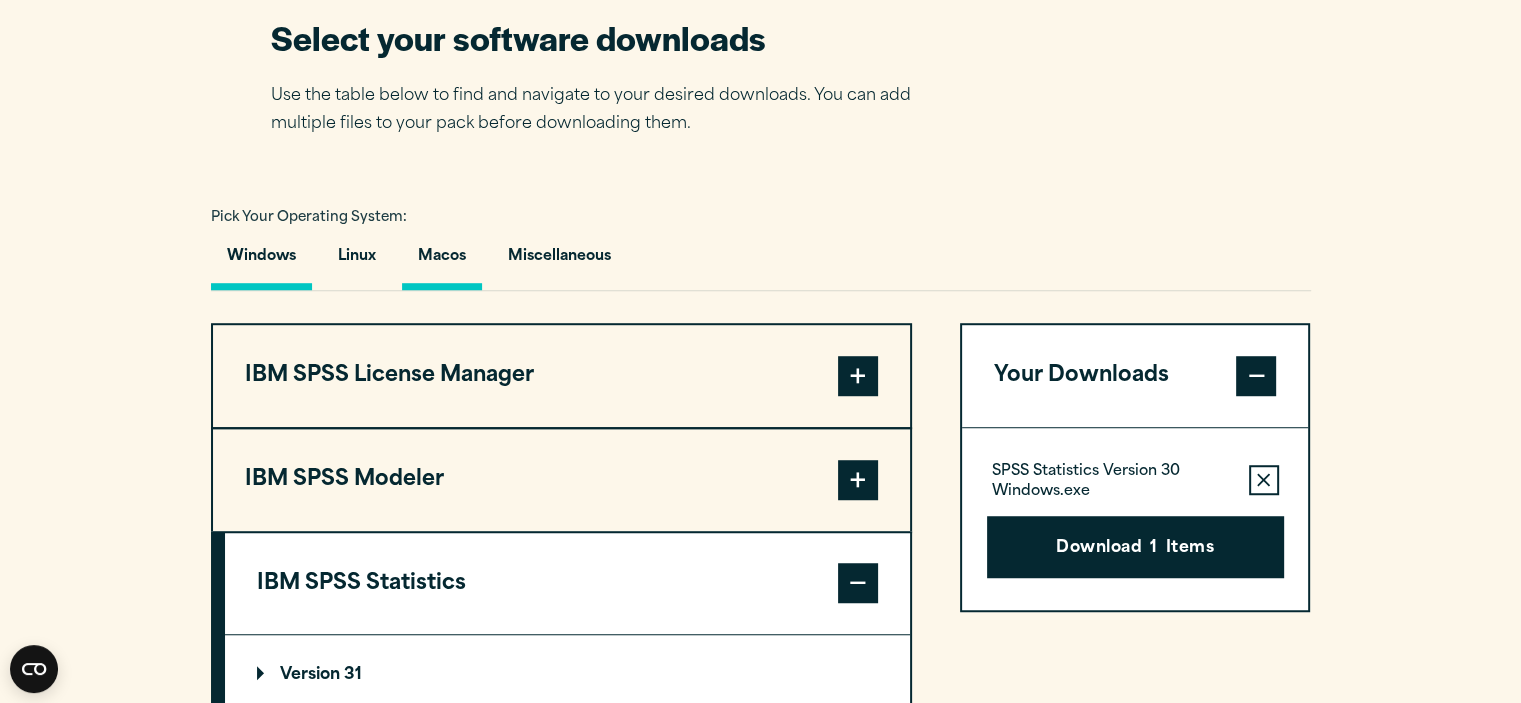 click on "Windows" at bounding box center (261, 261) 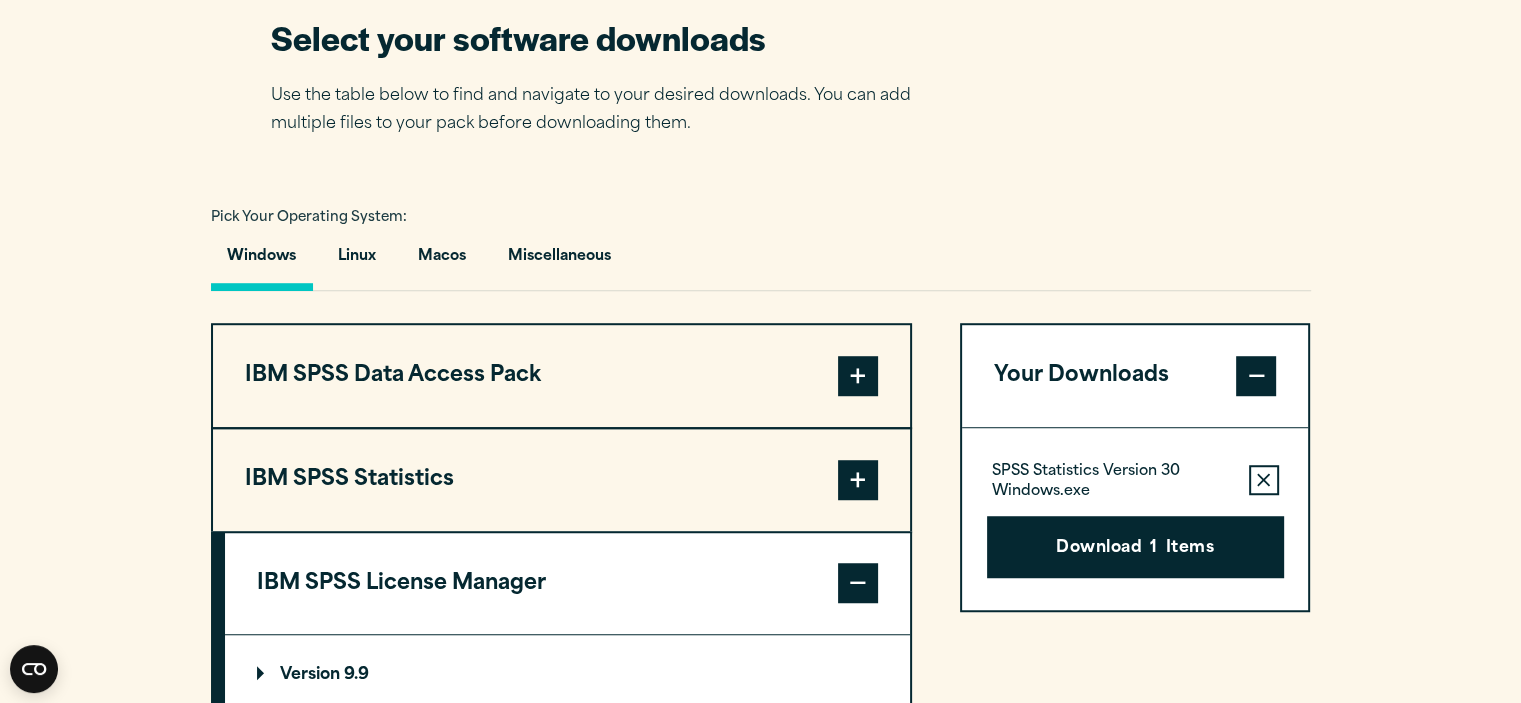 click on "IBM SPSS Data Access Pack" at bounding box center (561, 376) 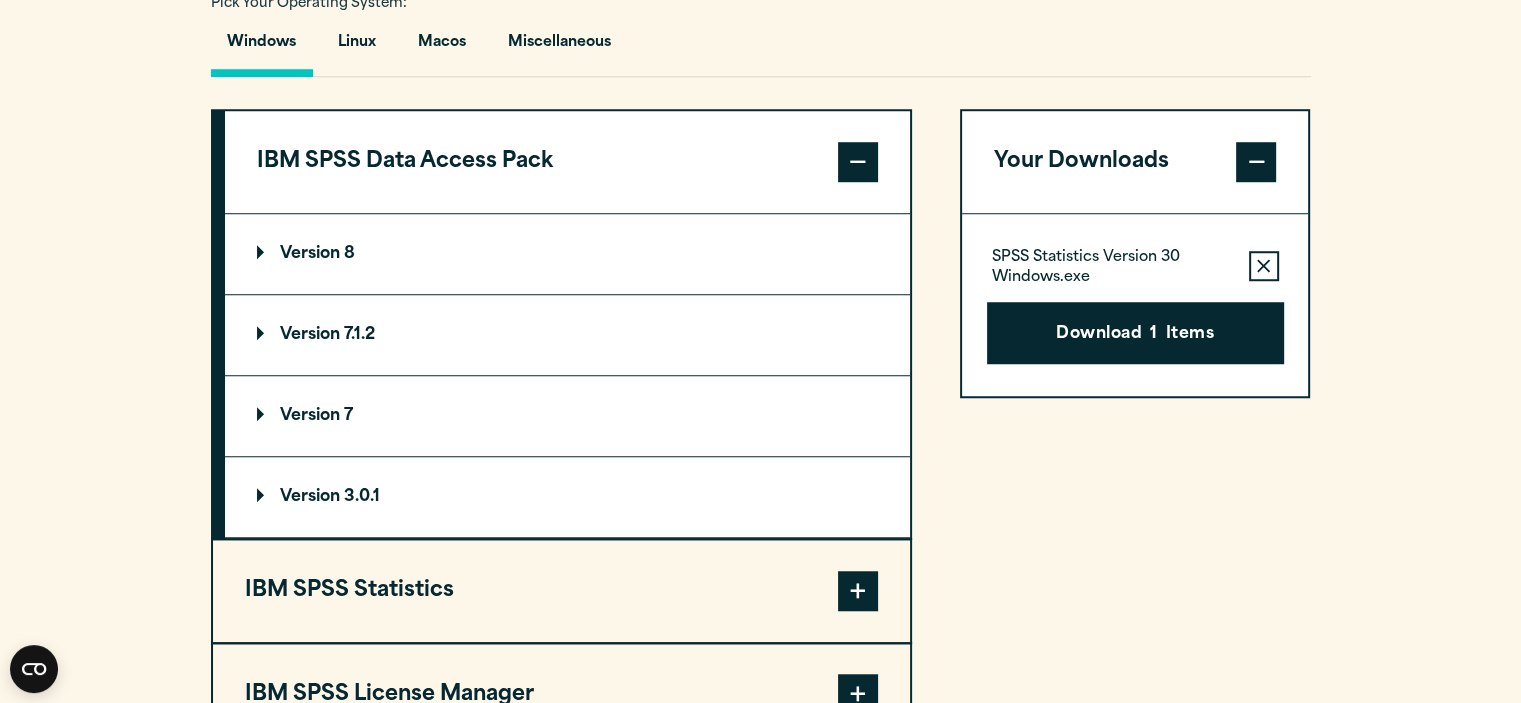 scroll, scrollTop: 1514, scrollLeft: 0, axis: vertical 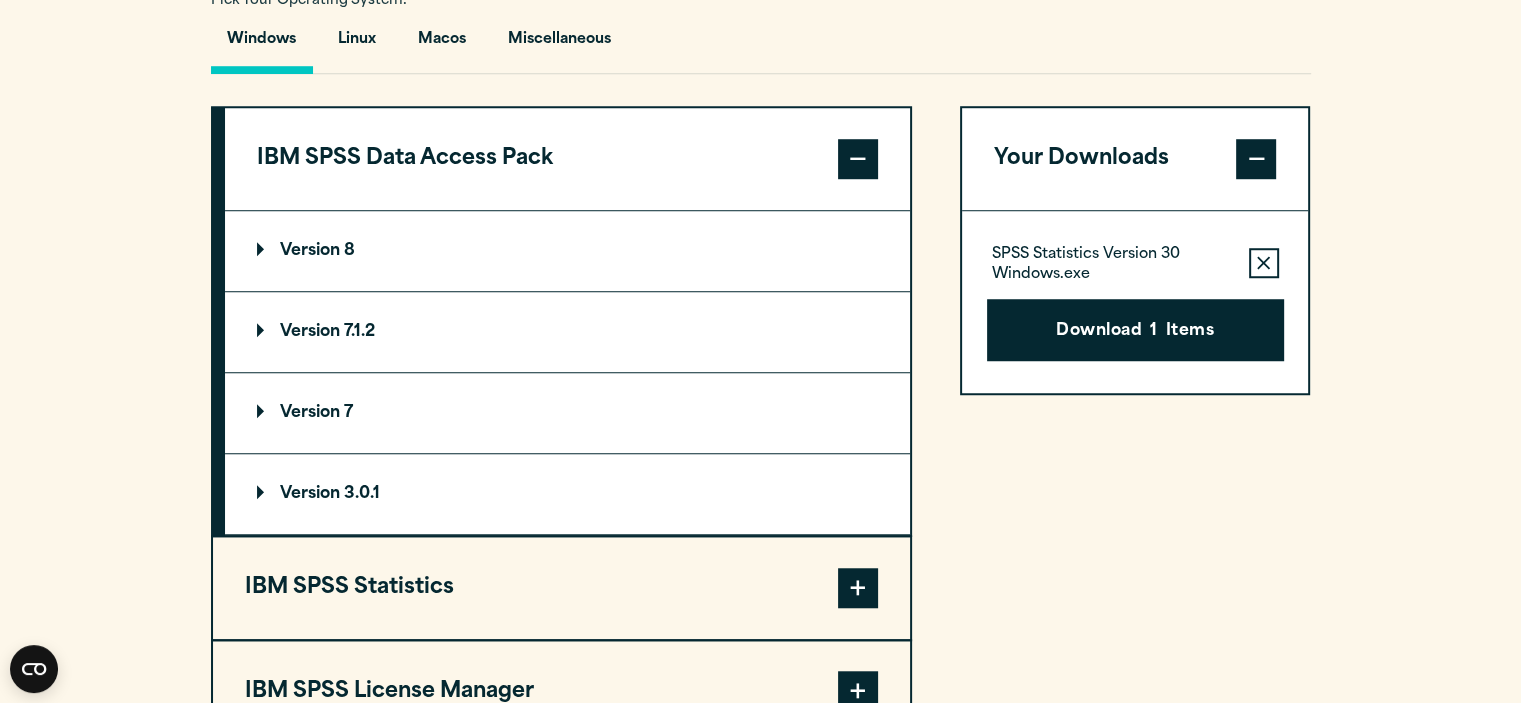 click on "Version 8" at bounding box center [306, 251] 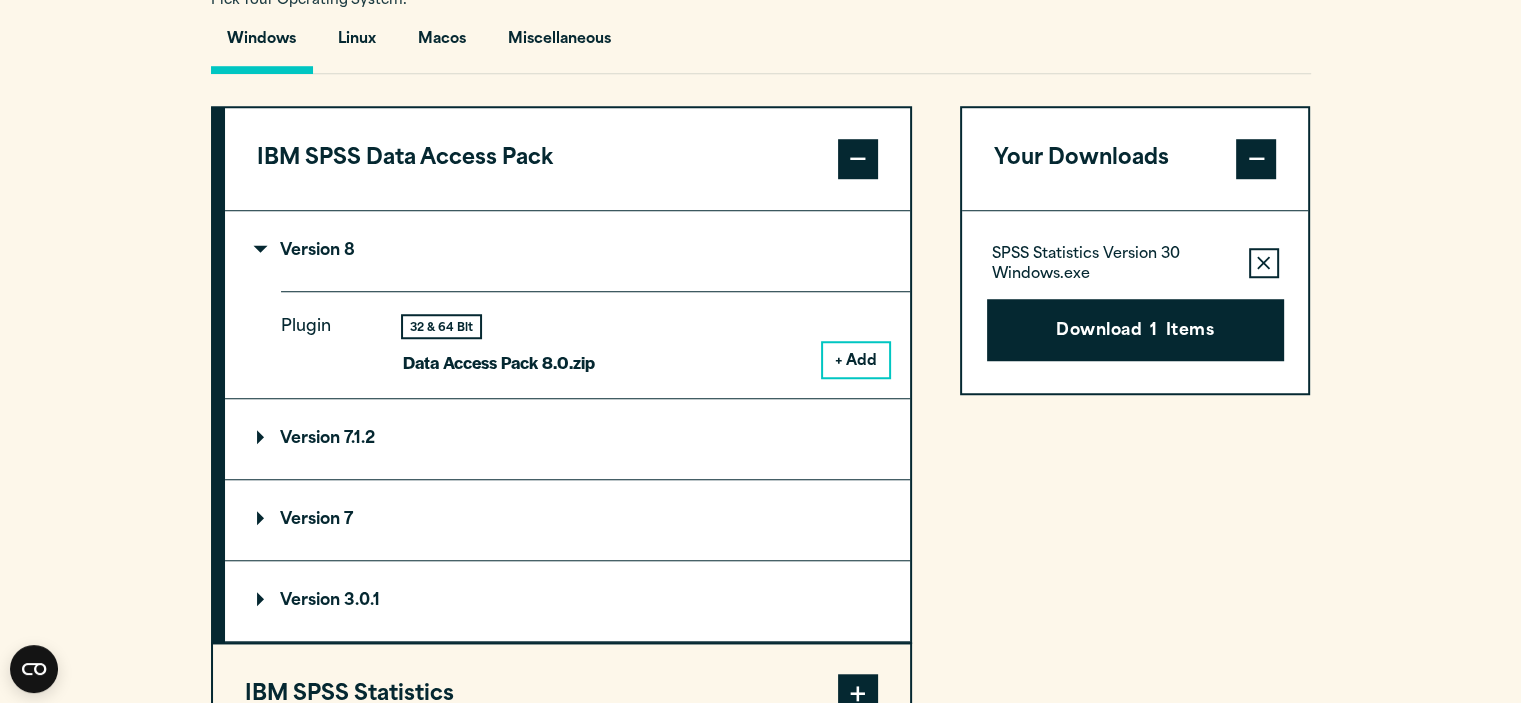 drag, startPoint x: 562, startPoint y: 144, endPoint x: 215, endPoint y: 186, distance: 349.53253 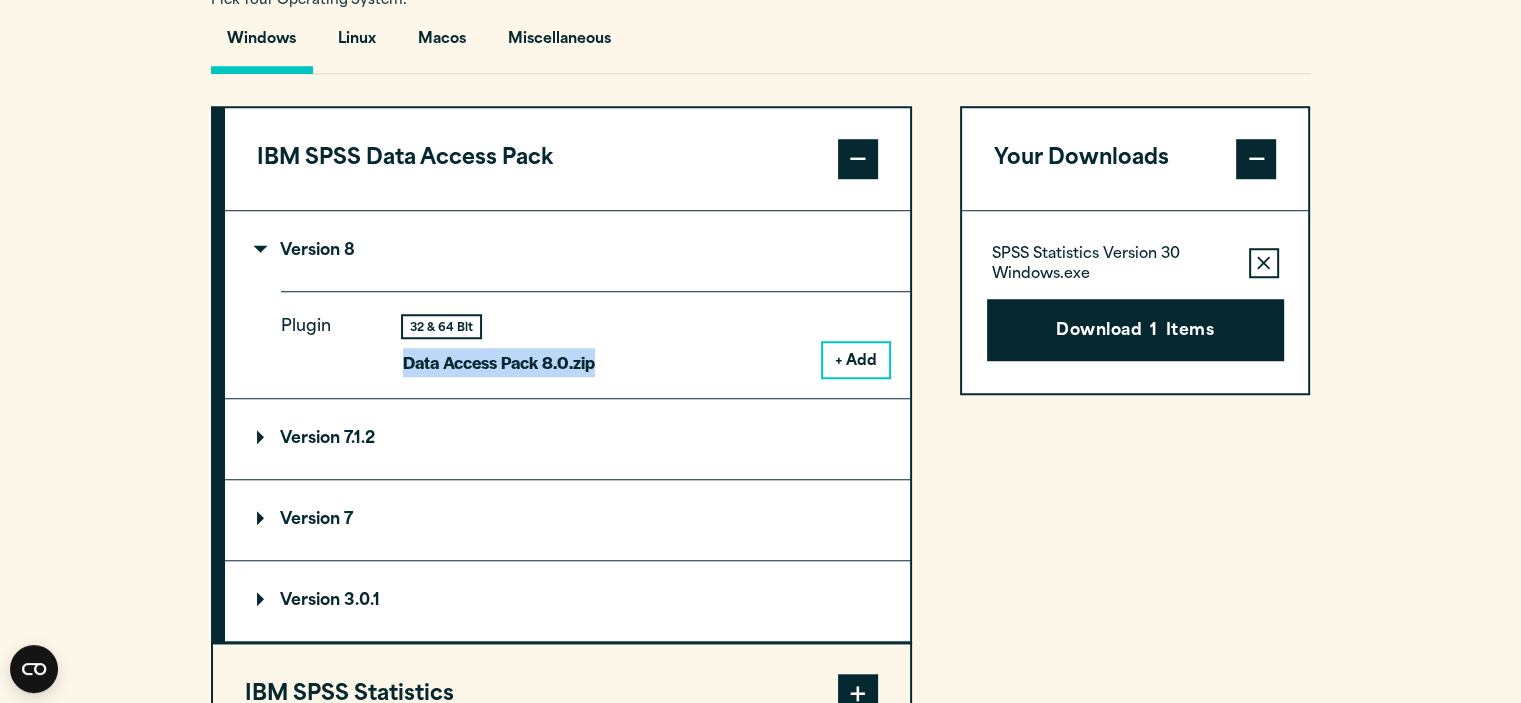 drag, startPoint x: 400, startPoint y: 355, endPoint x: 598, endPoint y: 360, distance: 198.06313 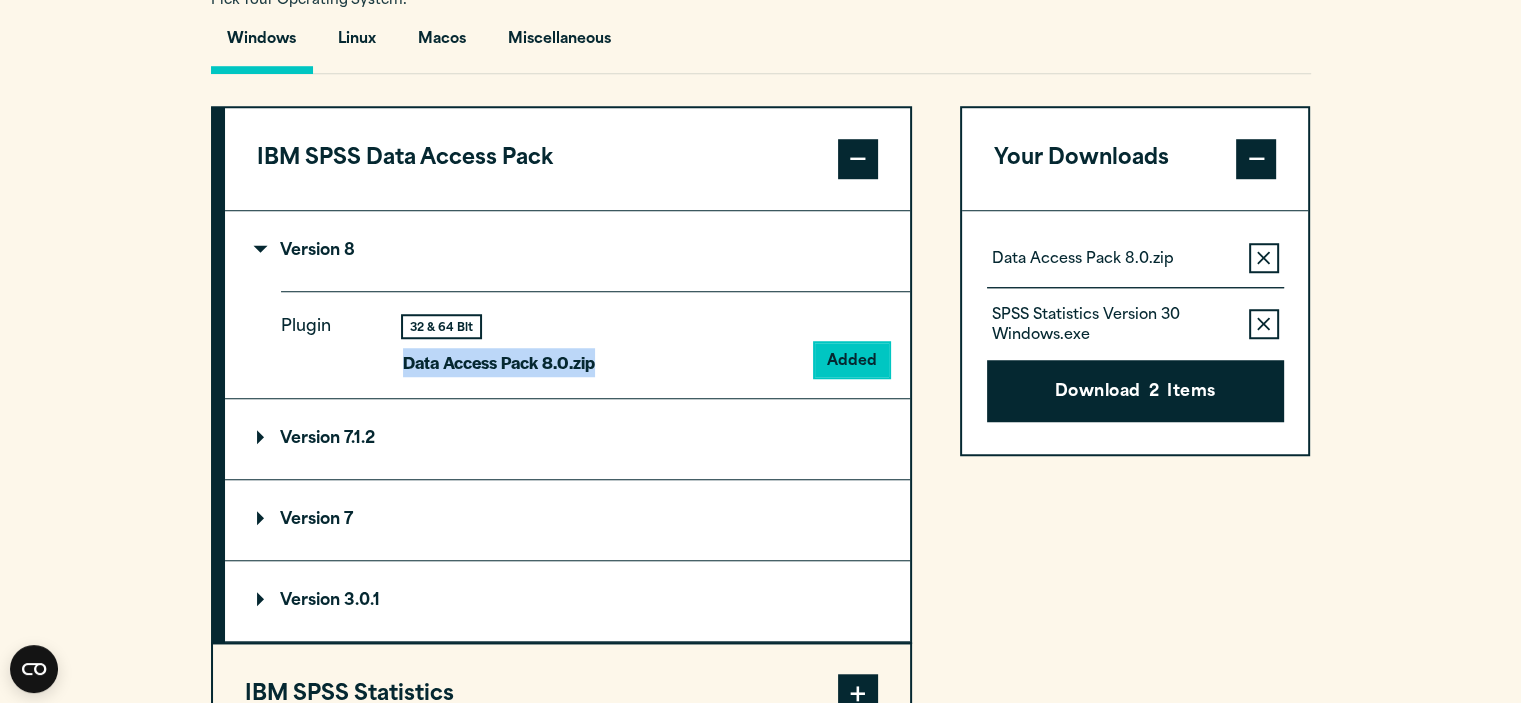 click on "Remove this item from your software download list" at bounding box center [1264, 324] 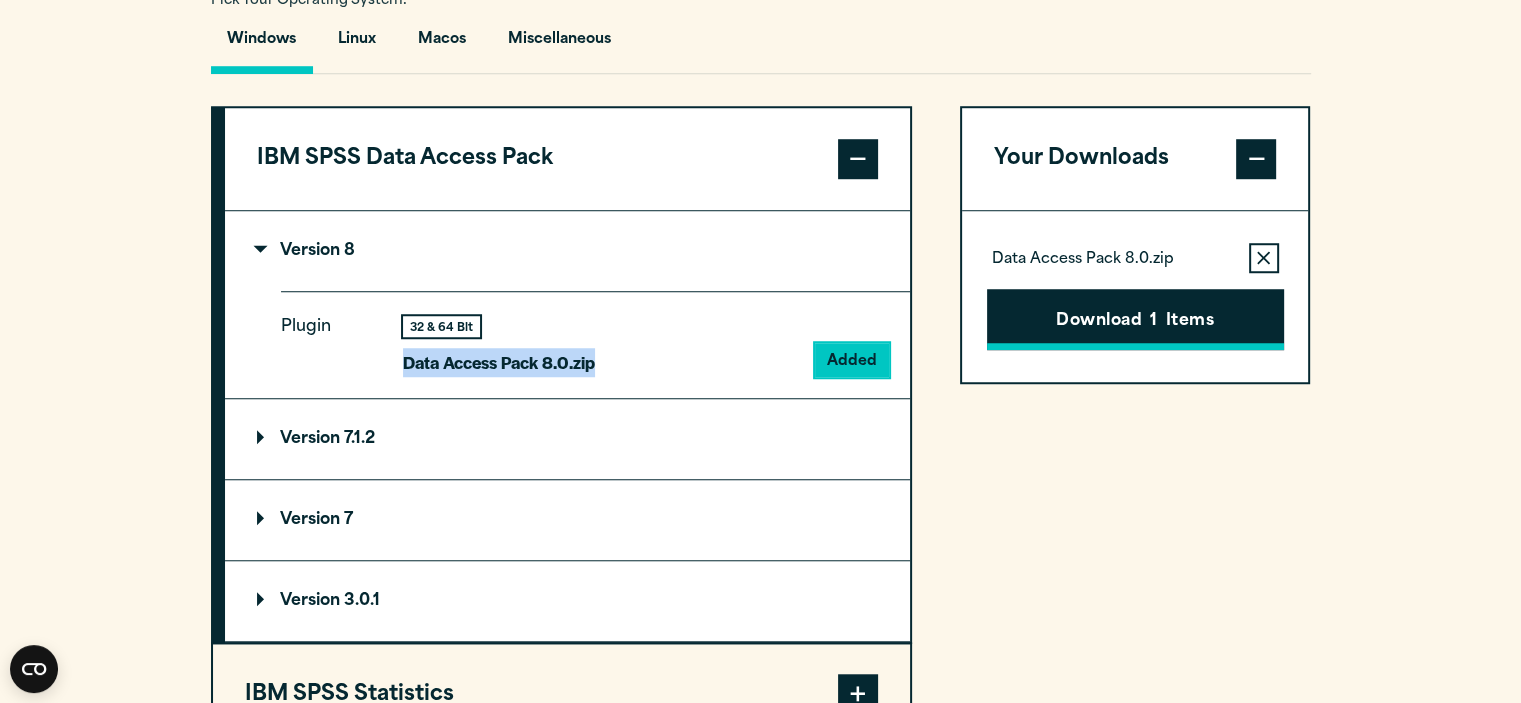 click on "1" at bounding box center (1153, 322) 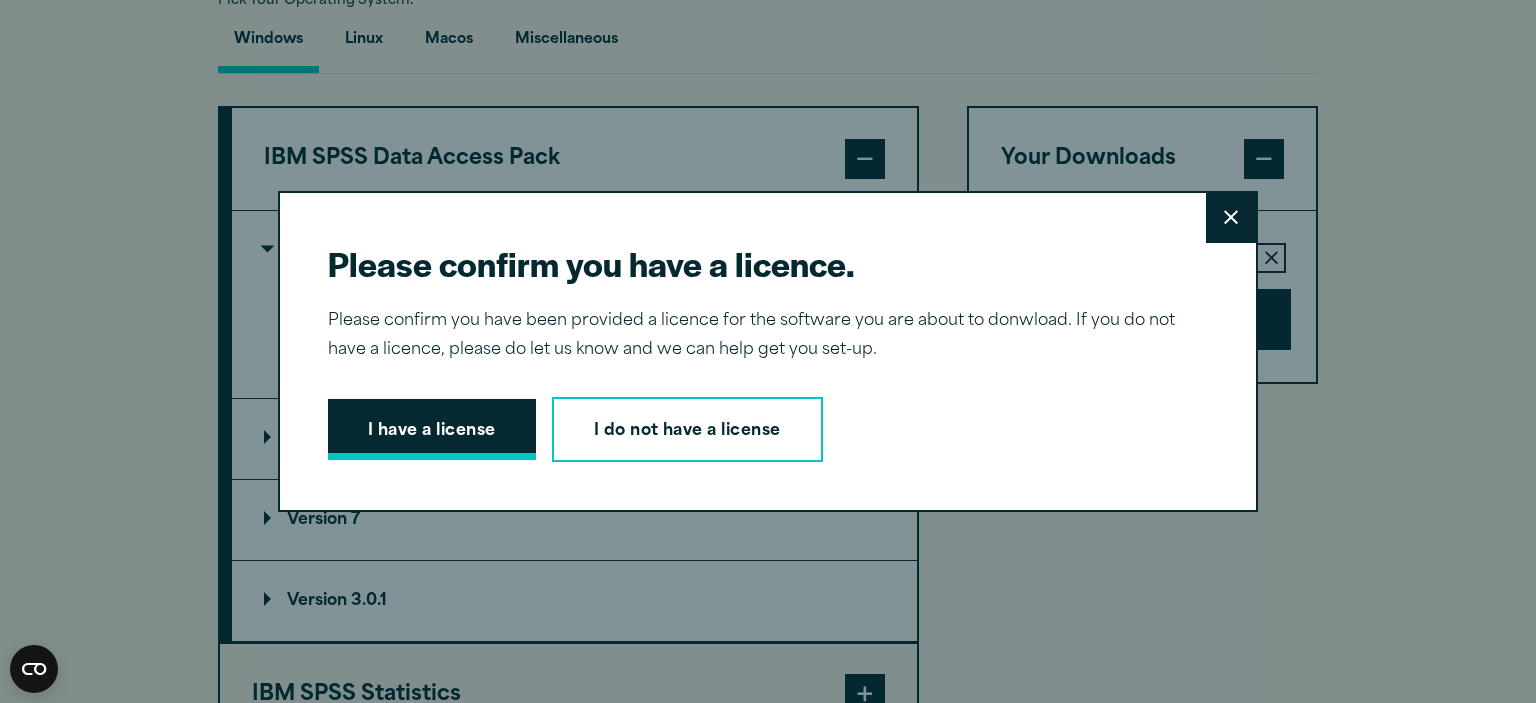 click on "I have a license" at bounding box center [432, 430] 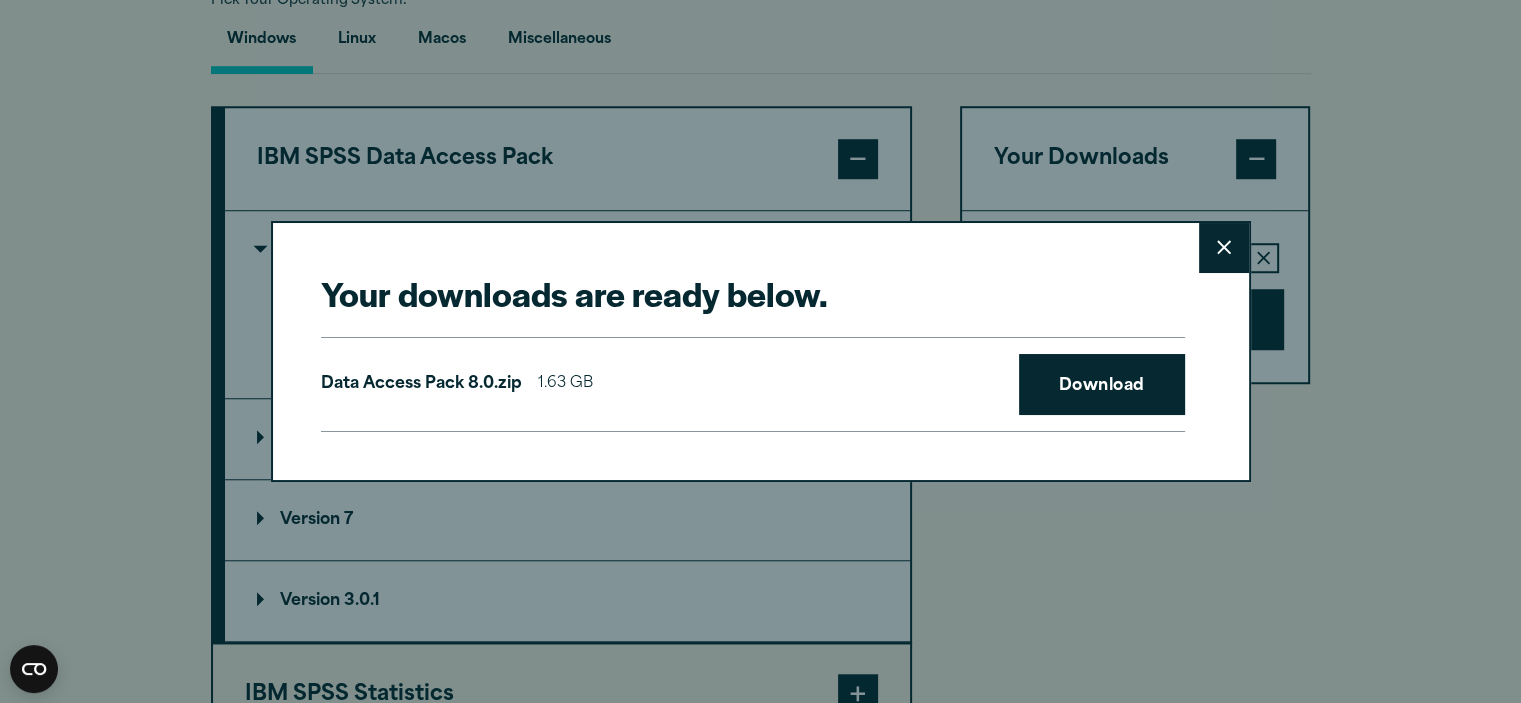 click on "Close" at bounding box center (1224, 248) 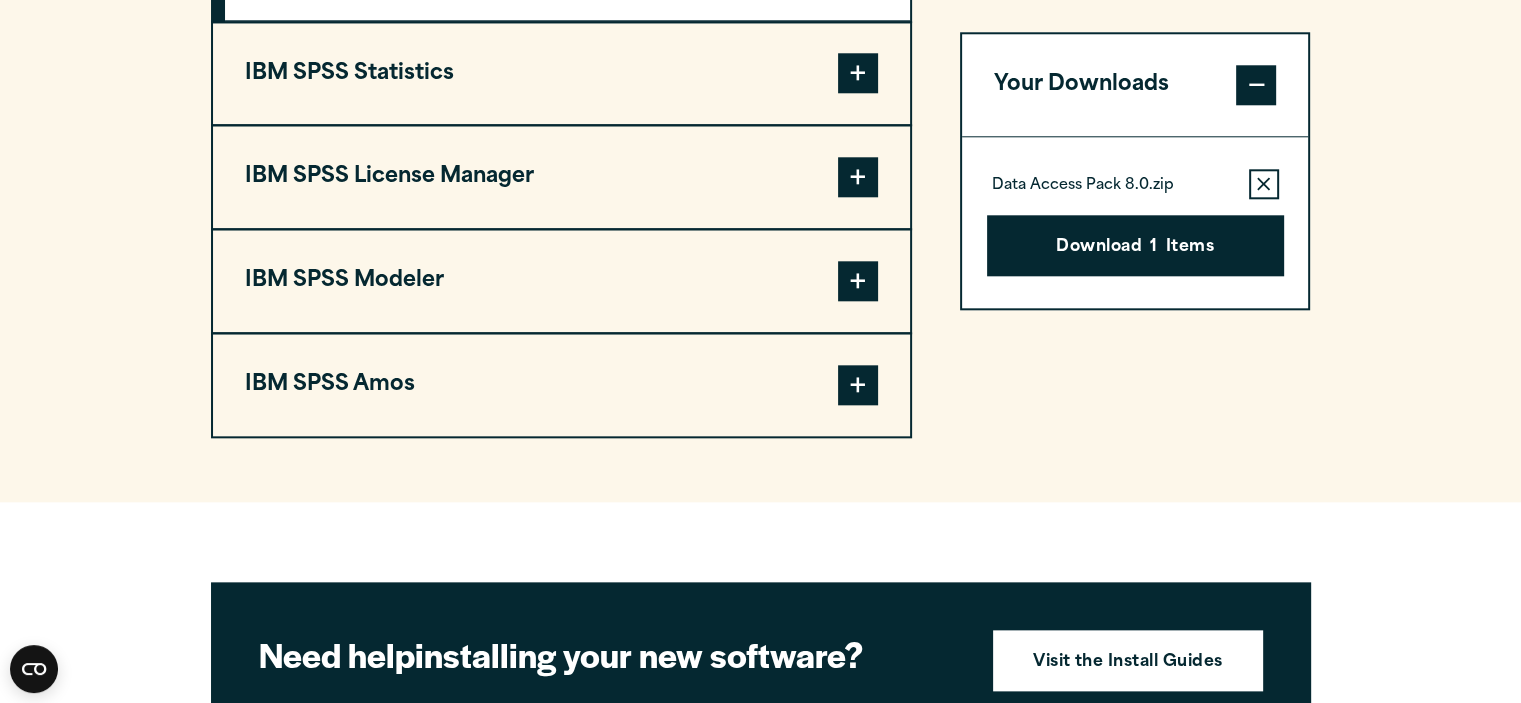 scroll, scrollTop: 2137, scrollLeft: 0, axis: vertical 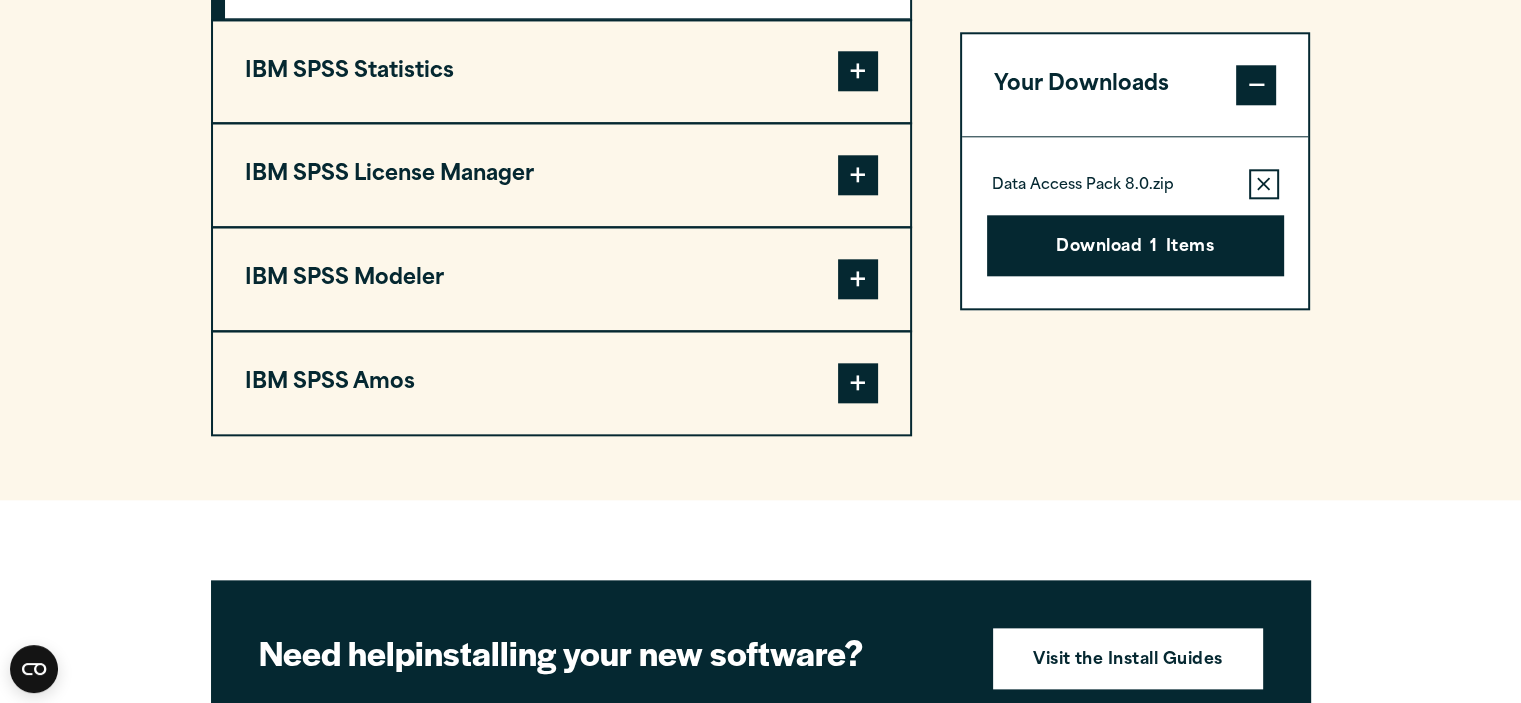 click on "IBM SPSS Amos" at bounding box center [561, 383] 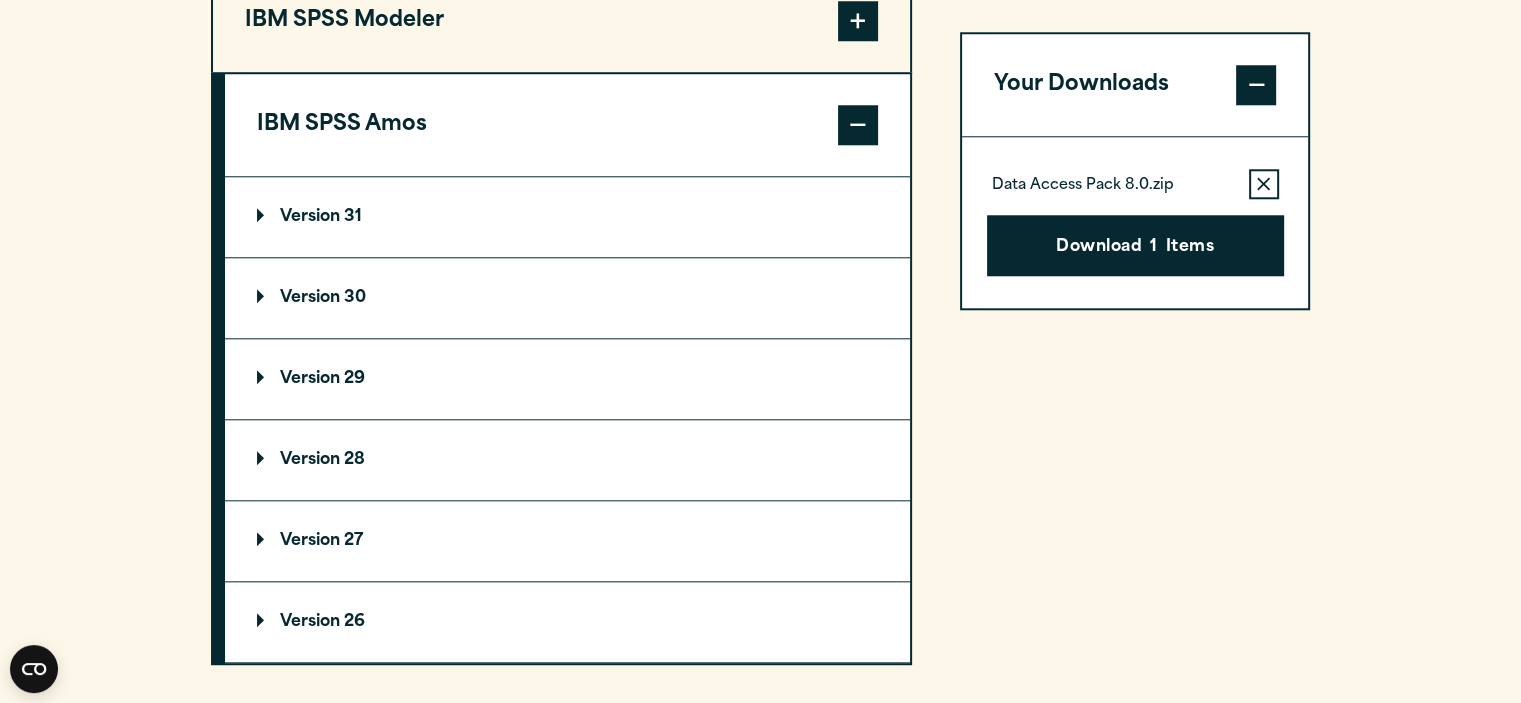scroll, scrollTop: 1960, scrollLeft: 0, axis: vertical 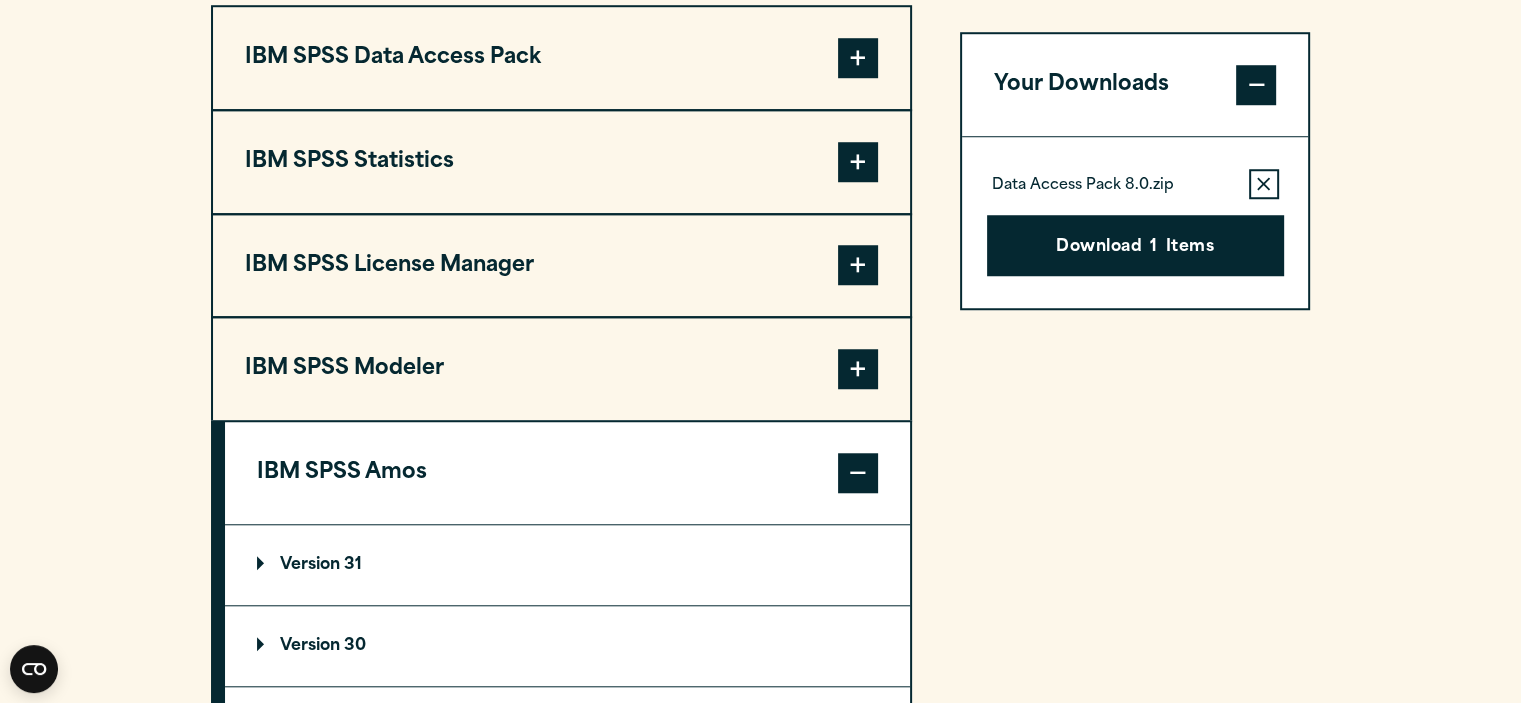 click on "IBM SPSS Statistics" at bounding box center [561, 162] 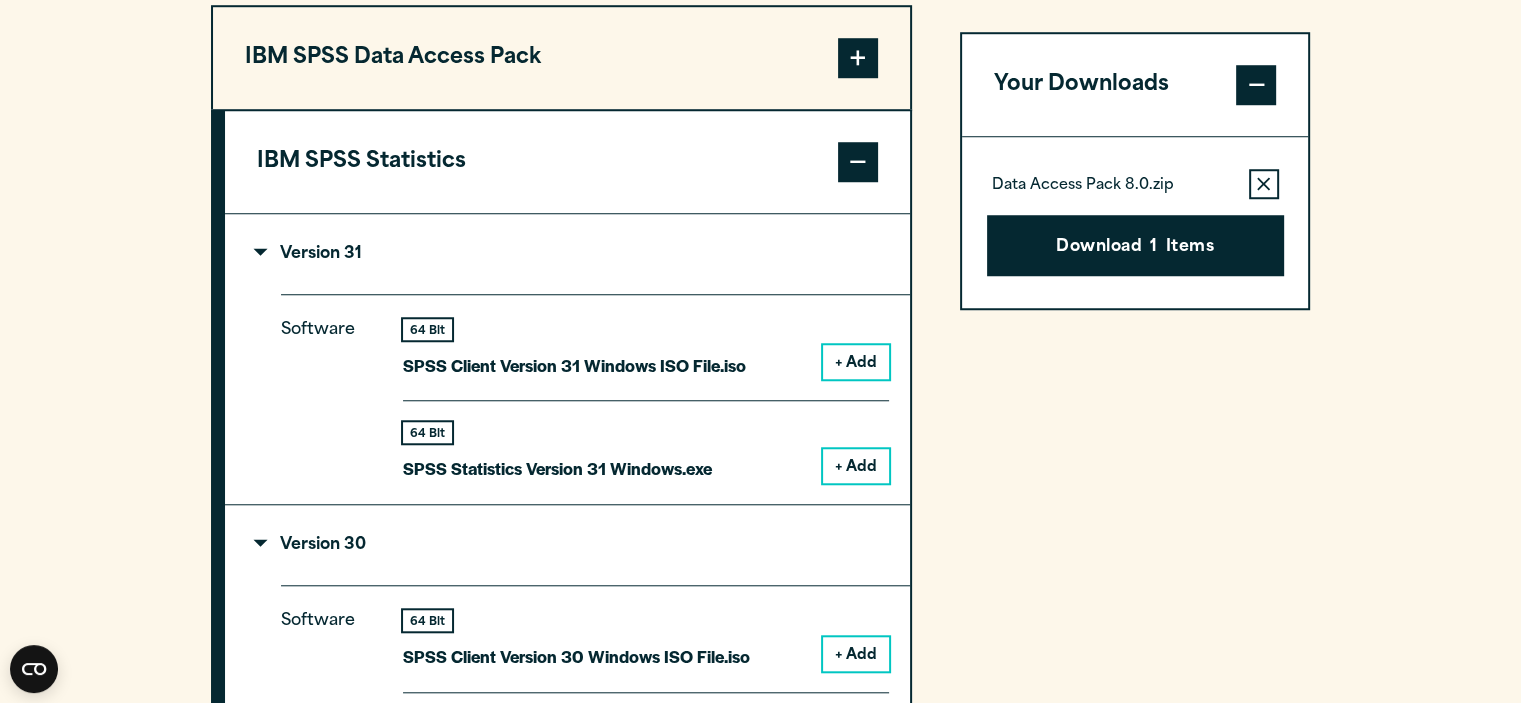 click on "+ Add" at bounding box center (856, 466) 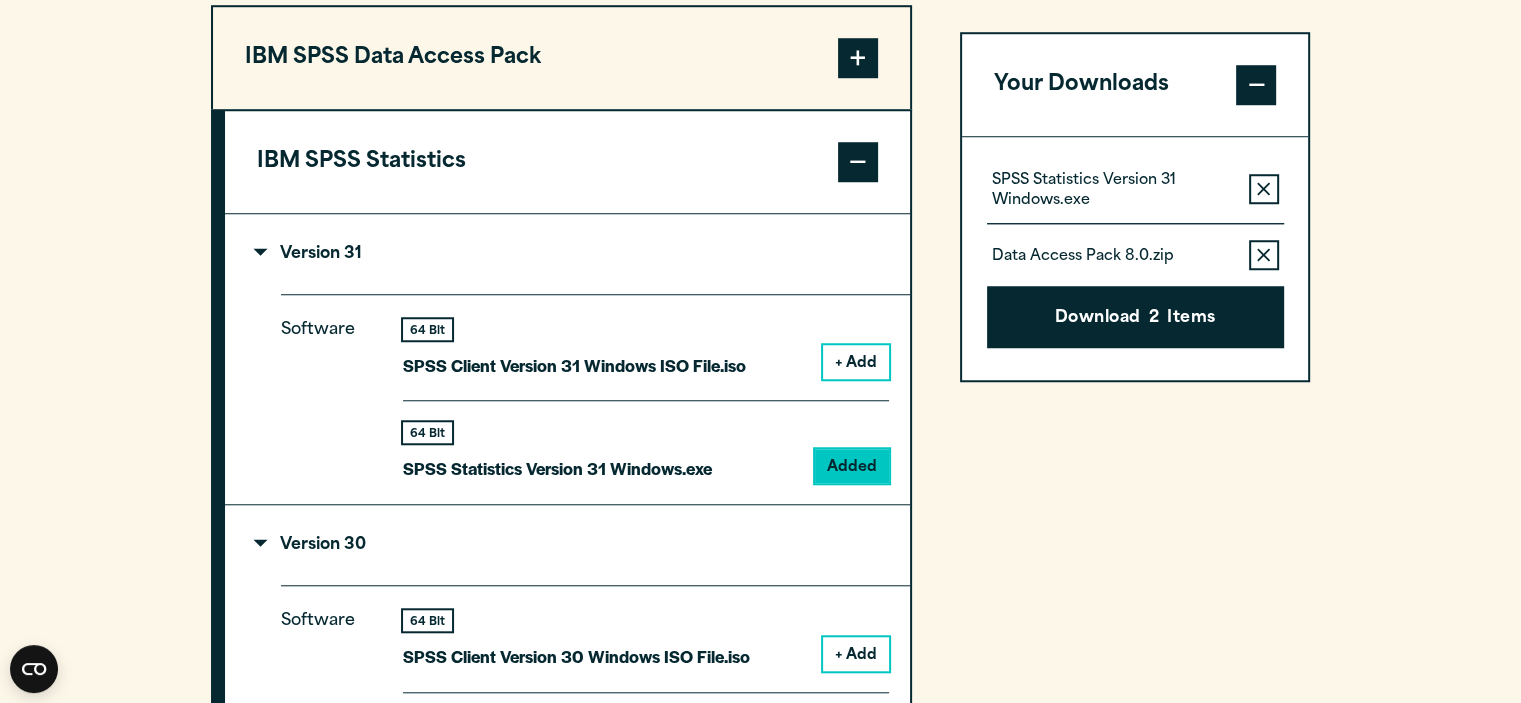 click on "Remove this item from your software download list" at bounding box center (1264, 256) 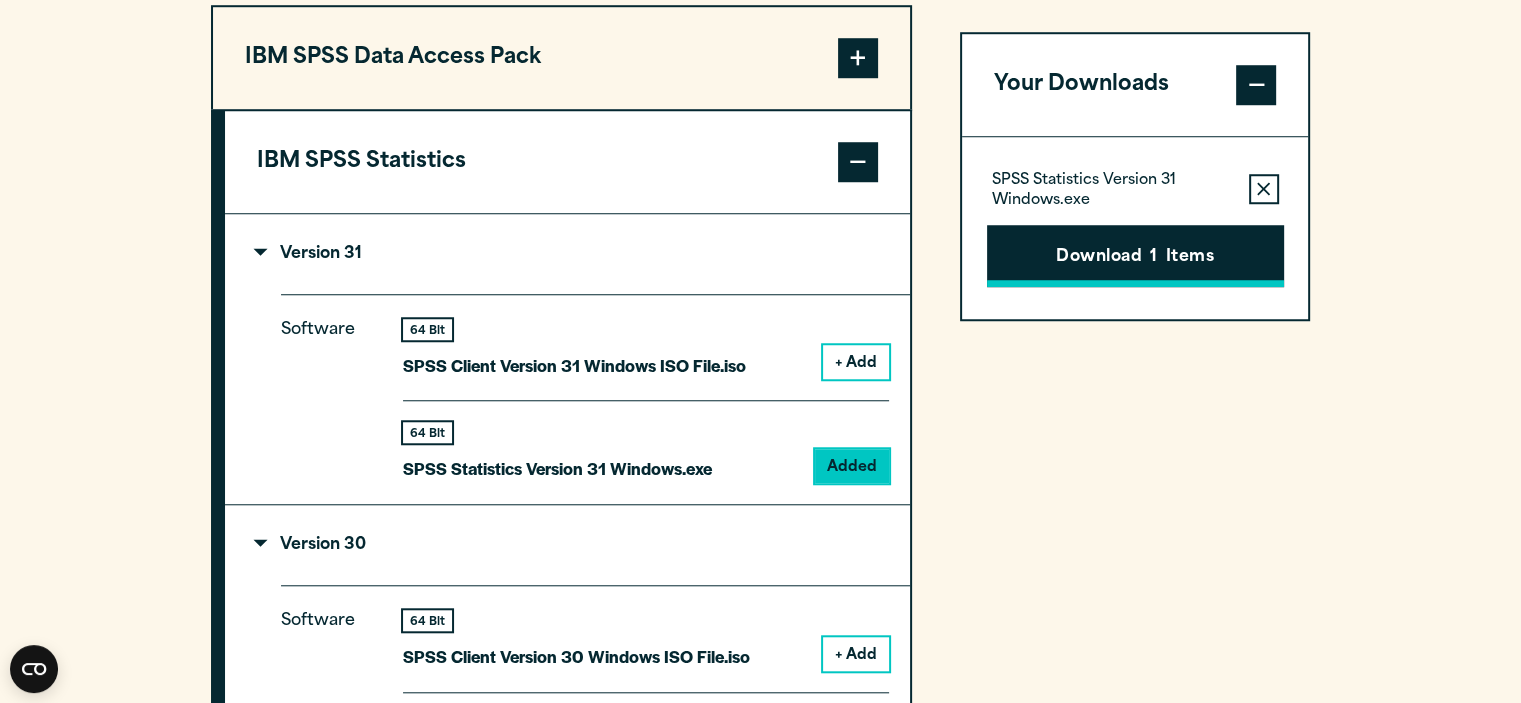 click on "1" at bounding box center (1153, 258) 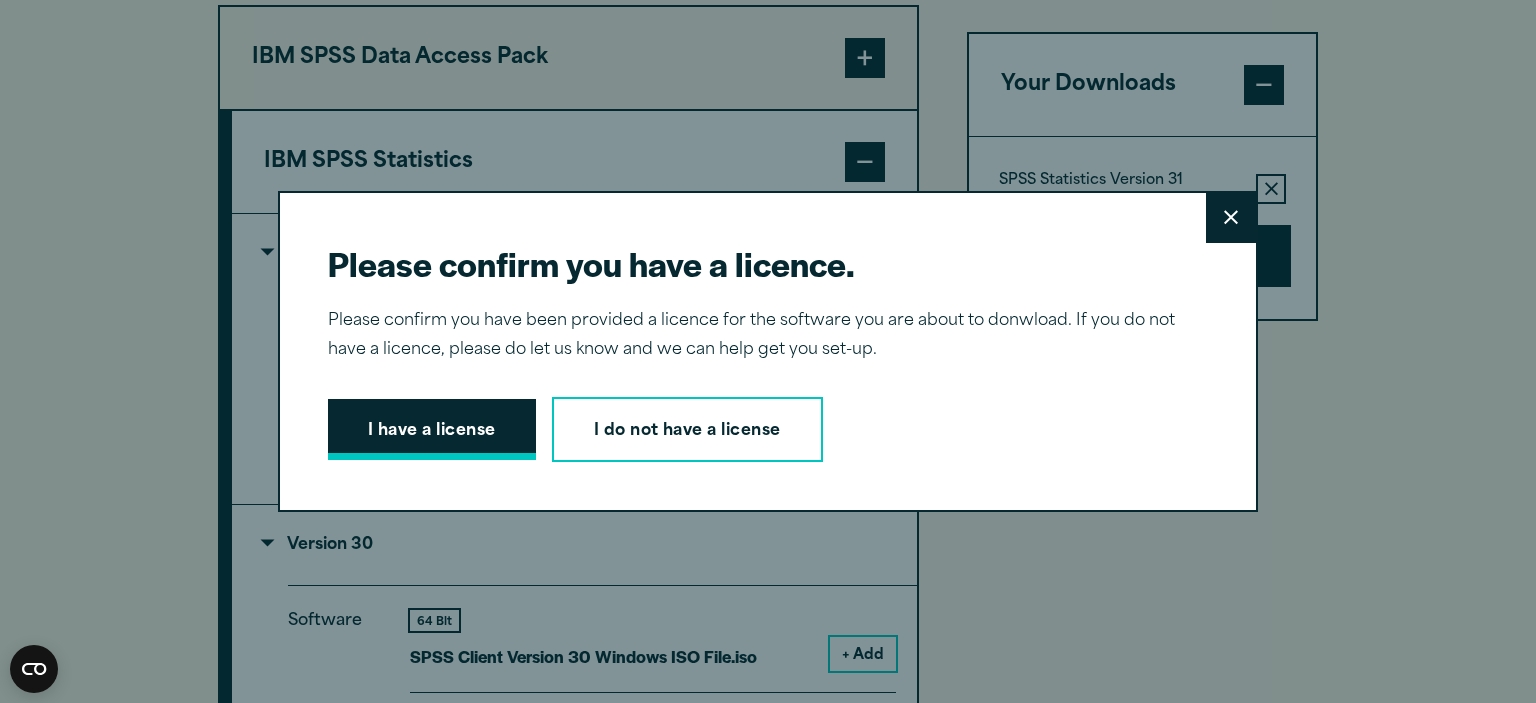 click on "I have a license" at bounding box center (432, 430) 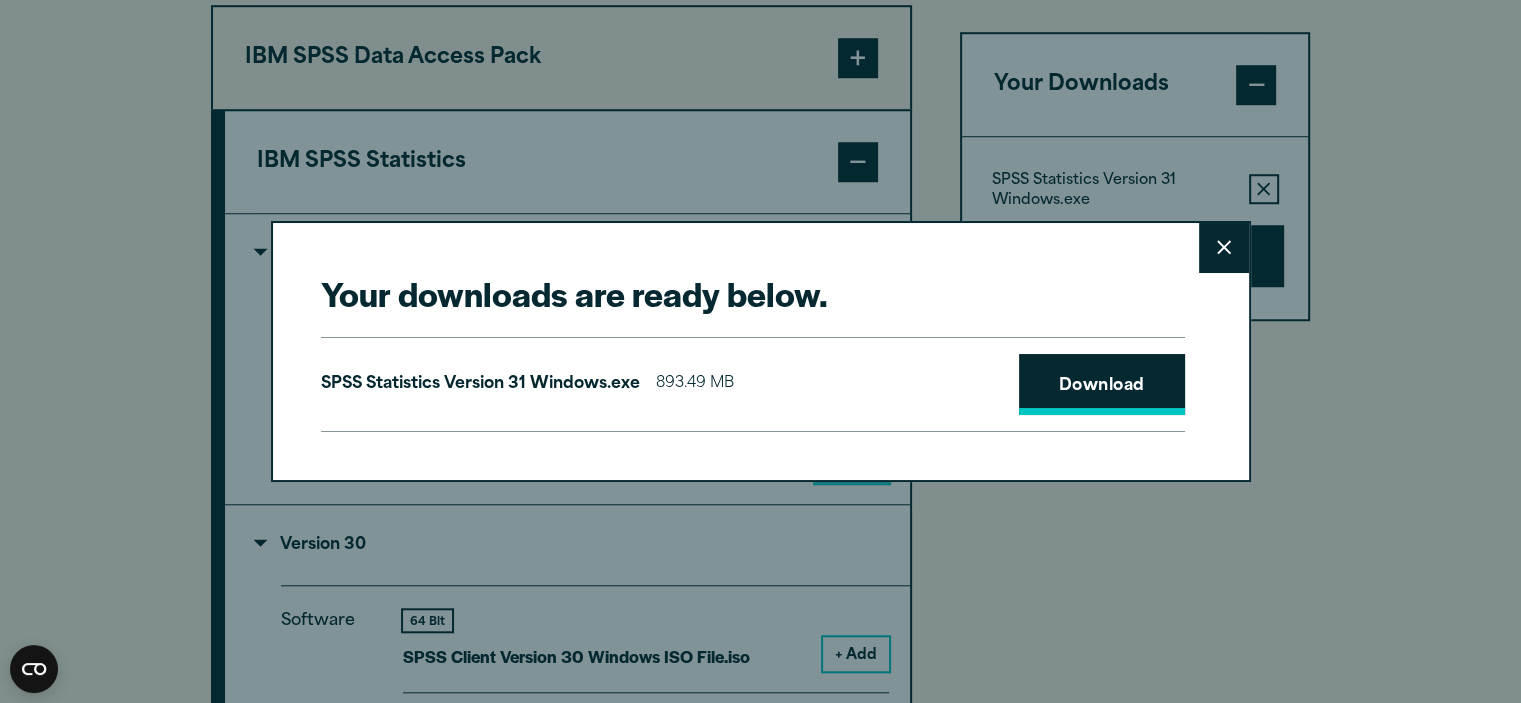 click on "Download" at bounding box center (1102, 385) 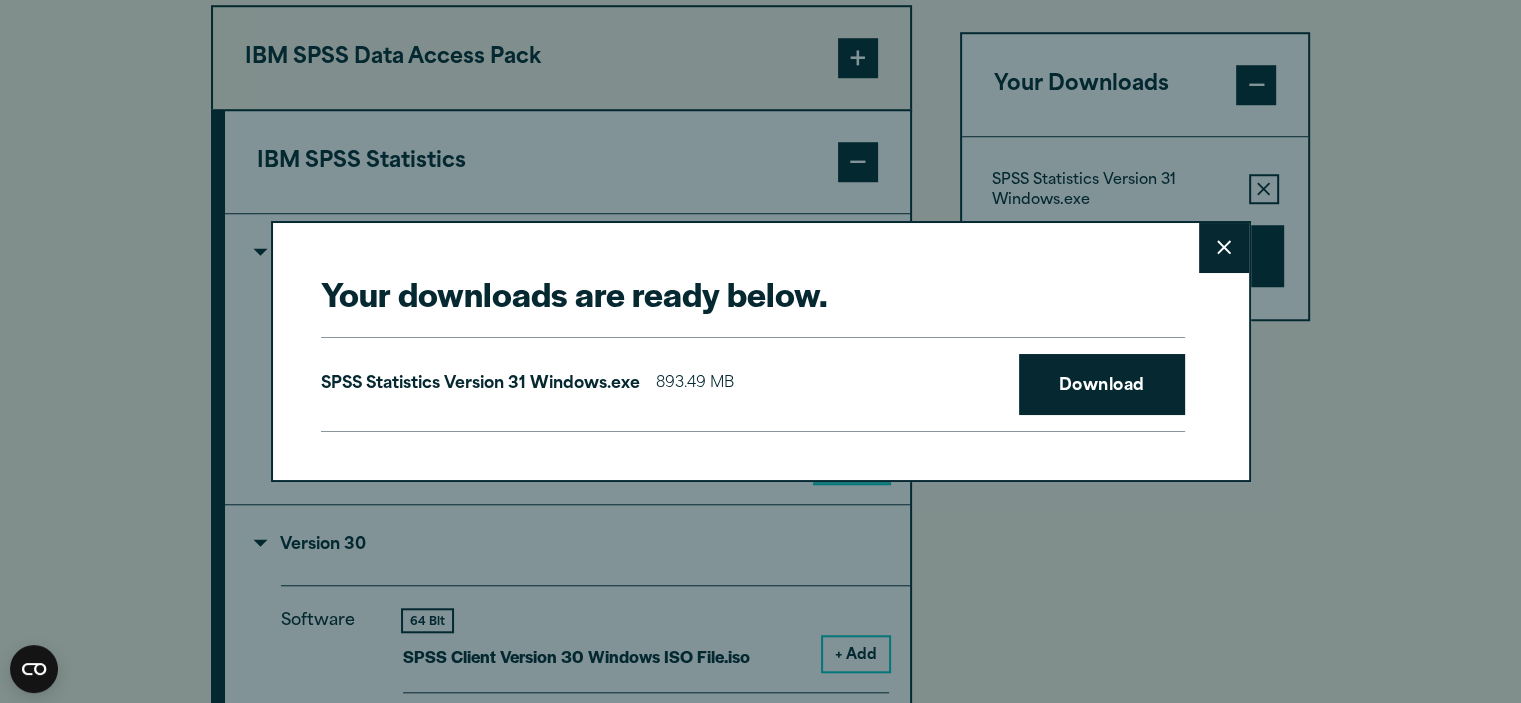click on "Close" at bounding box center (1224, 248) 